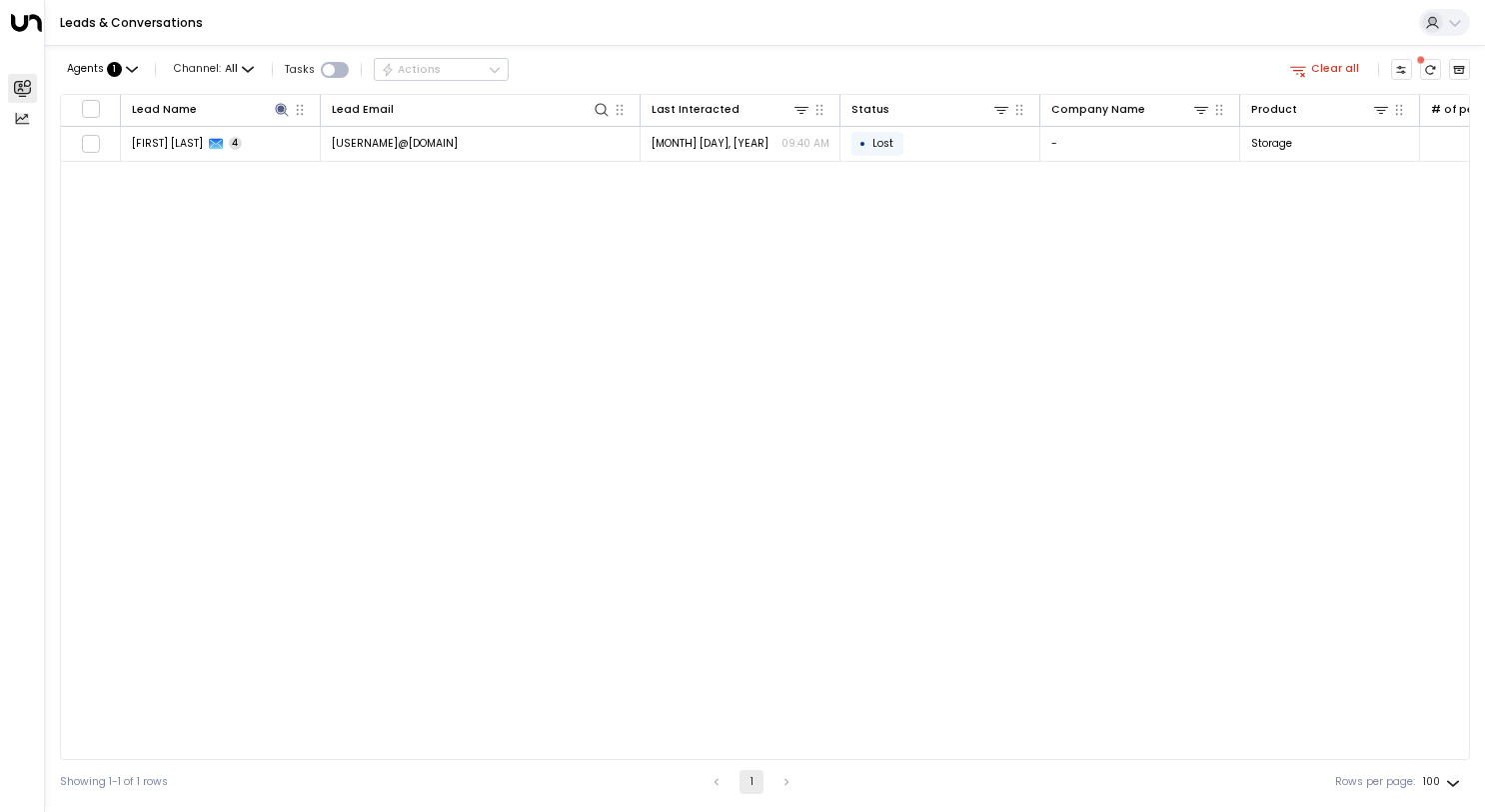 scroll, scrollTop: 0, scrollLeft: 0, axis: both 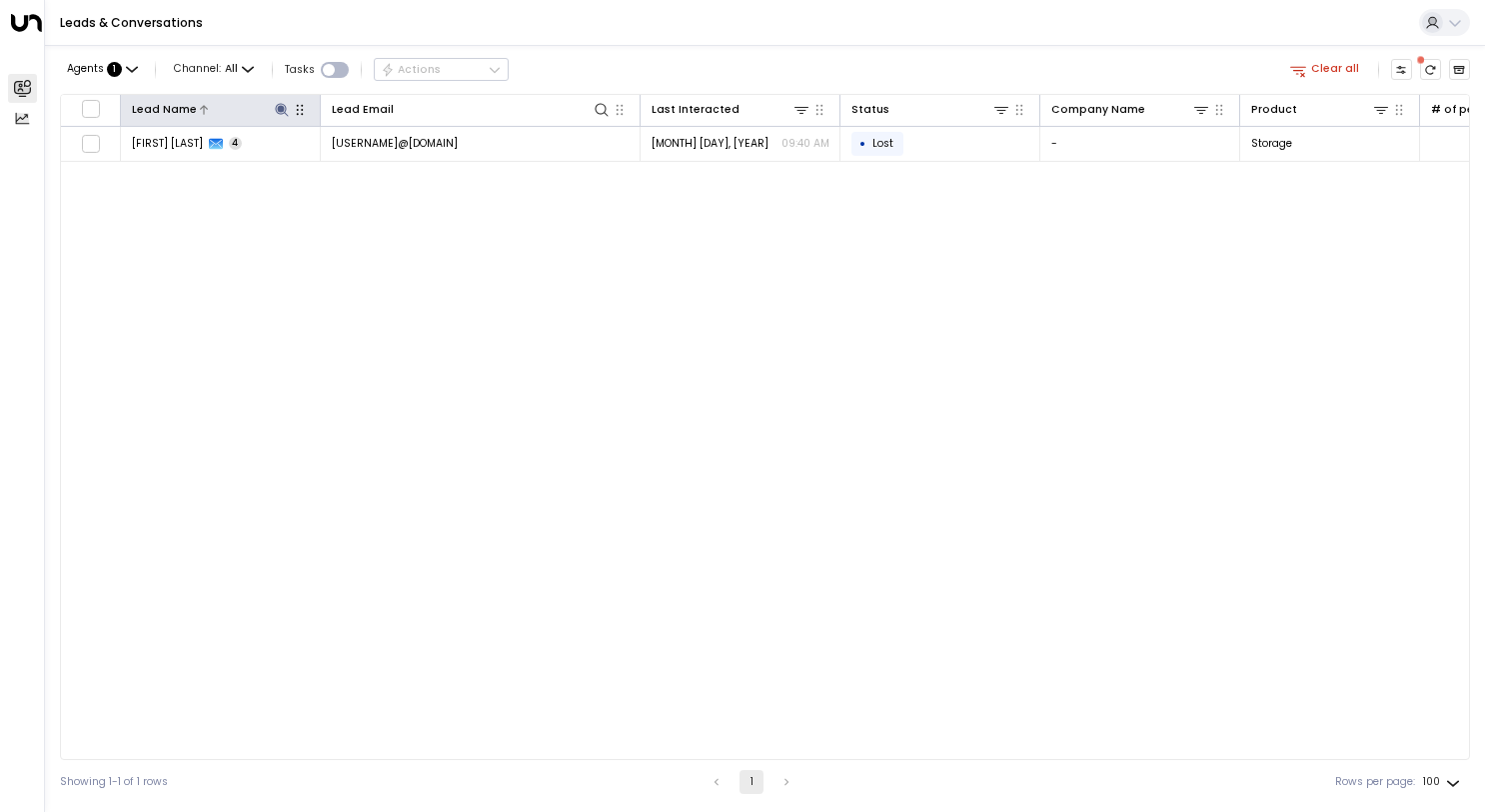 click 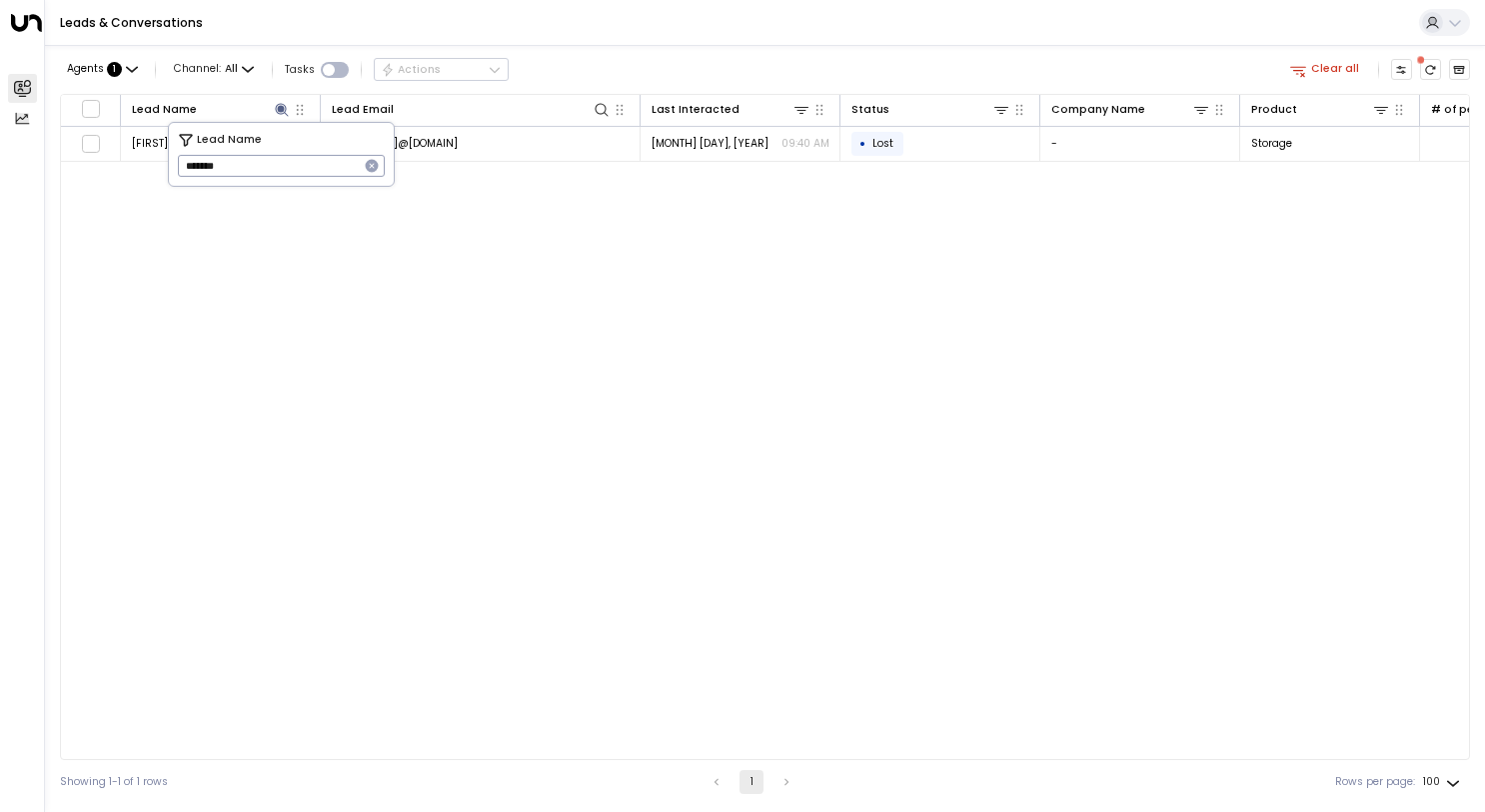 click 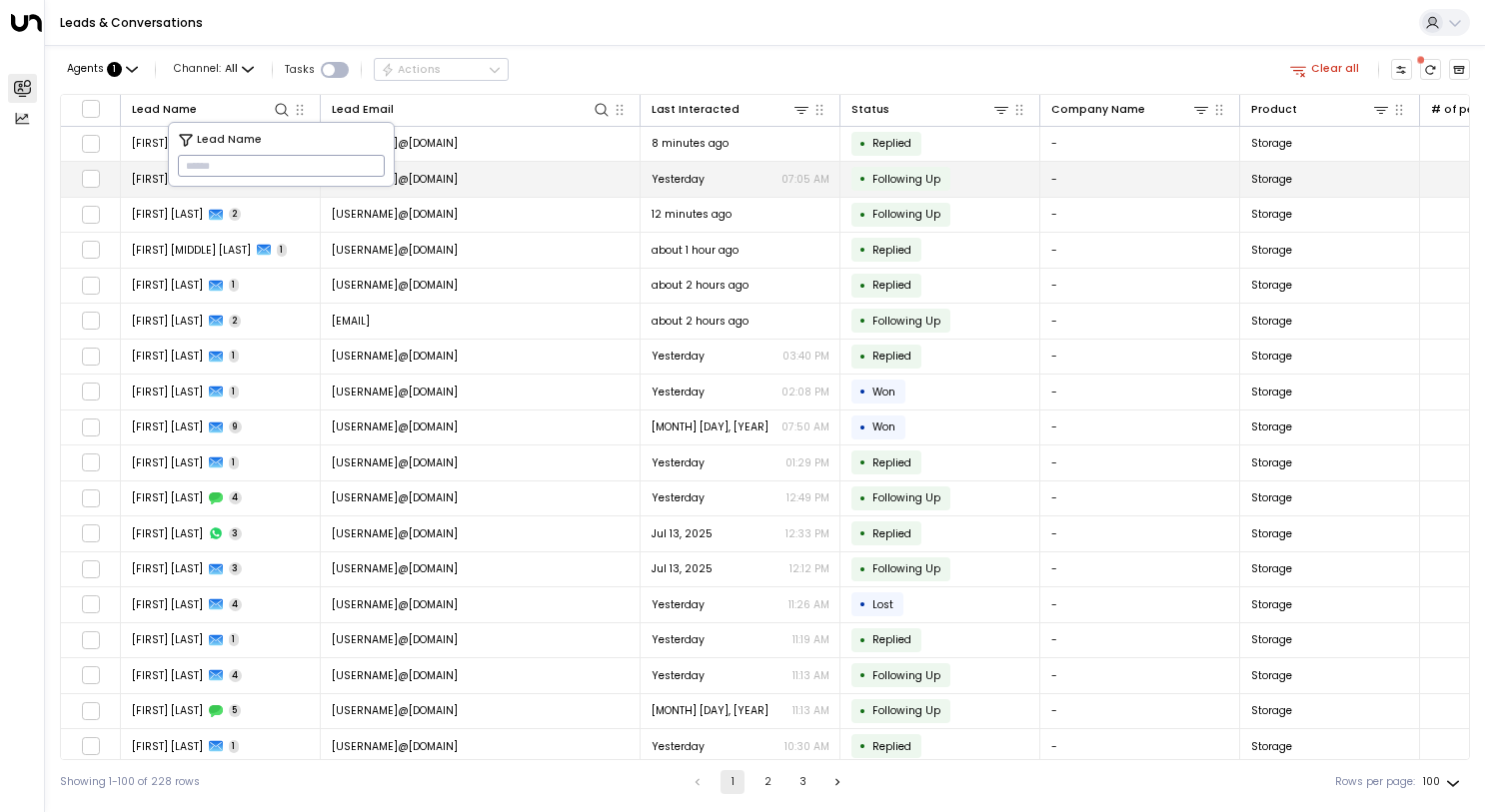 click on "[USERNAME]@[DOMAIN]" at bounding box center (481, 179) 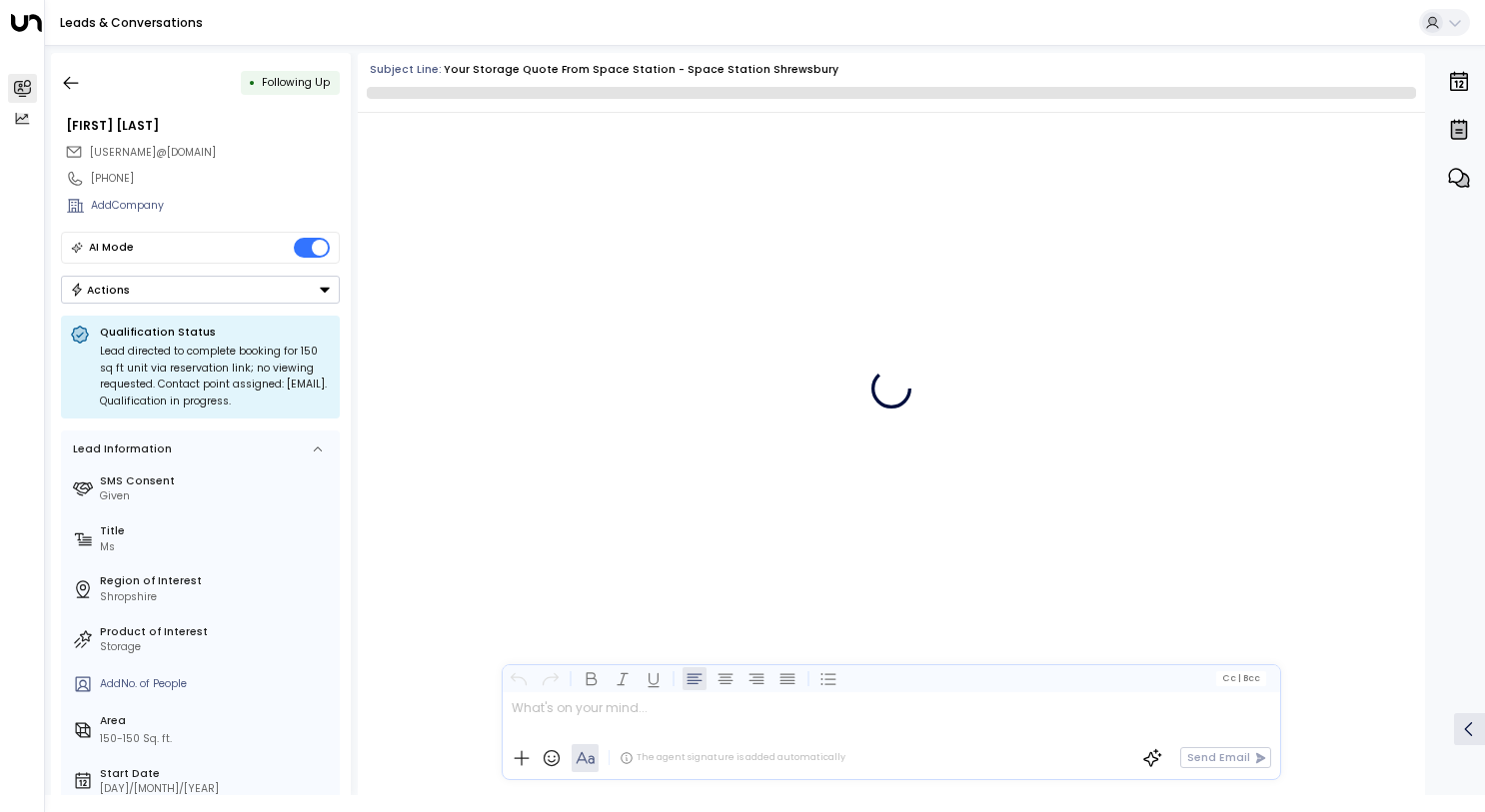 scroll, scrollTop: 1555, scrollLeft: 0, axis: vertical 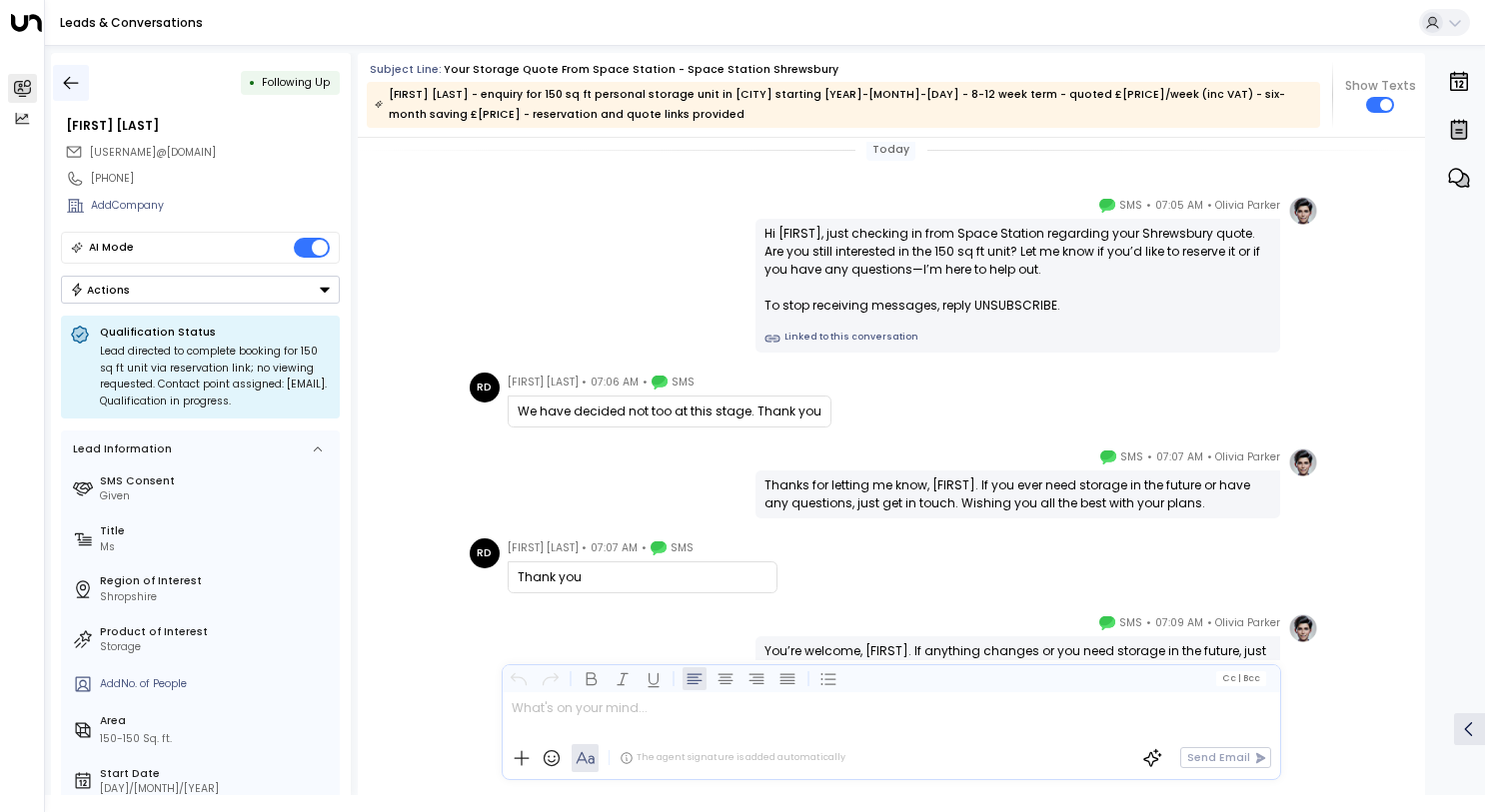 click 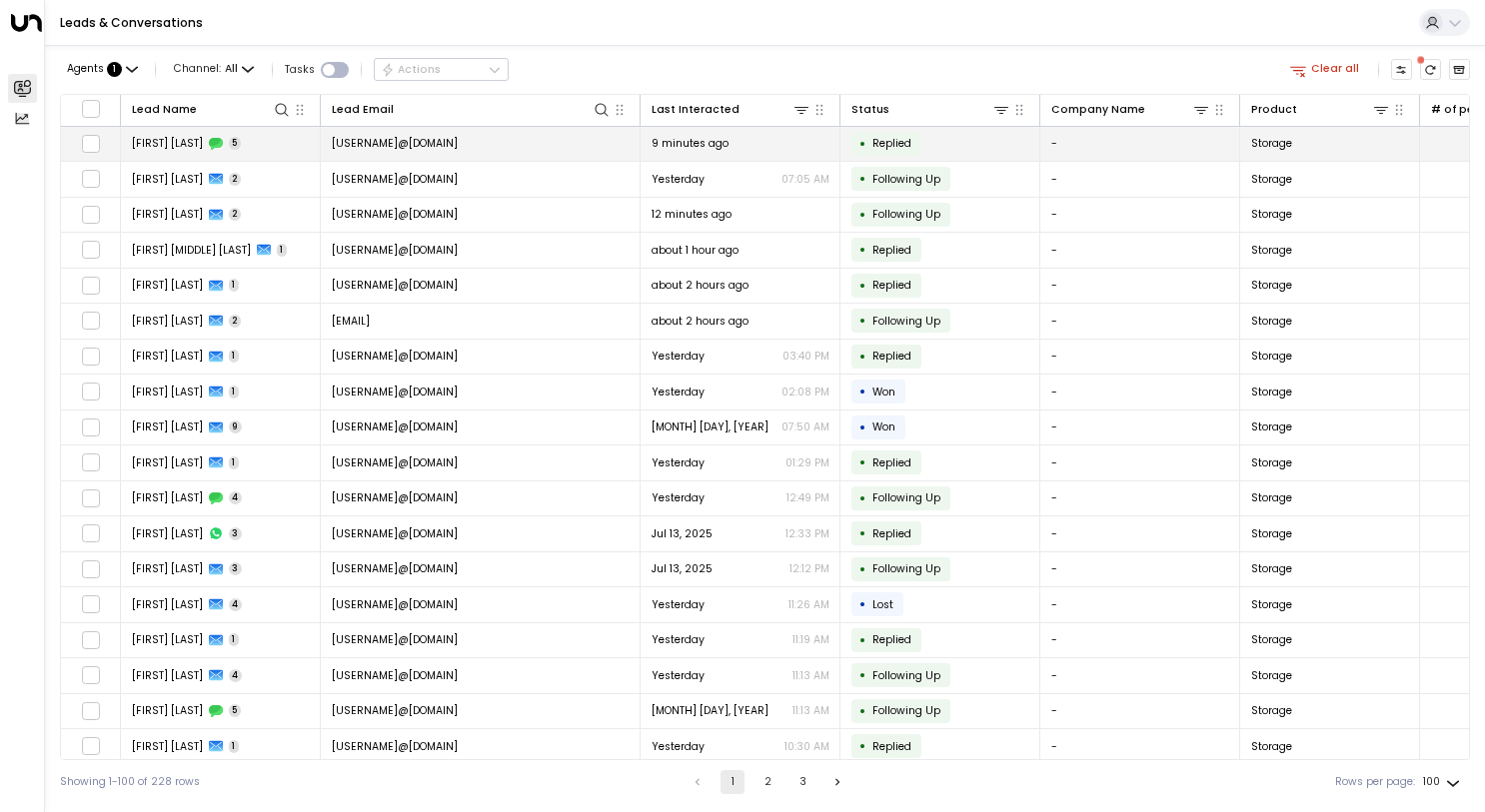 click on "[USERNAME]@[DOMAIN]" at bounding box center [395, 143] 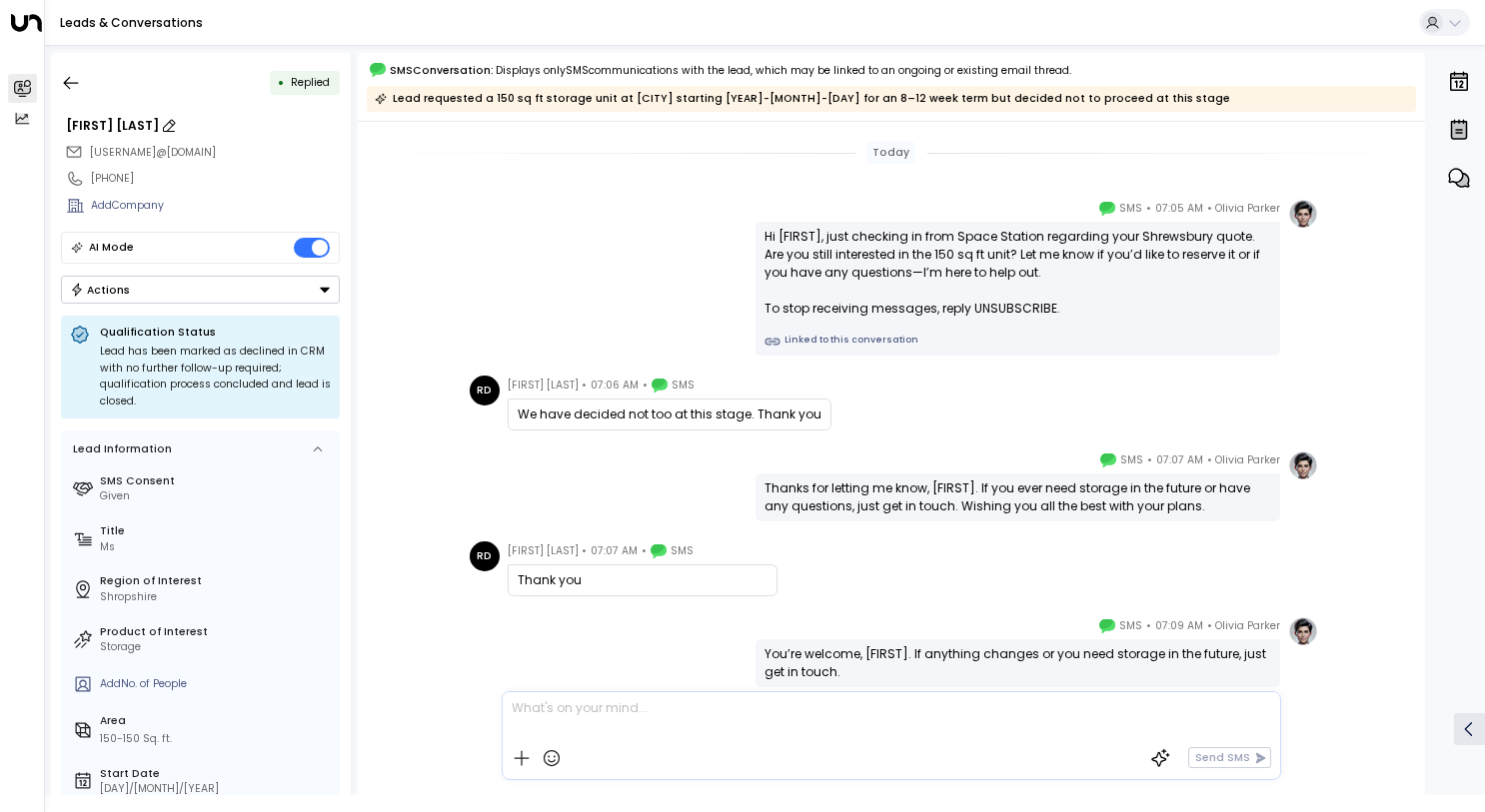 drag, startPoint x: 168, startPoint y: 125, endPoint x: 129, endPoint y: 122, distance: 39.115214 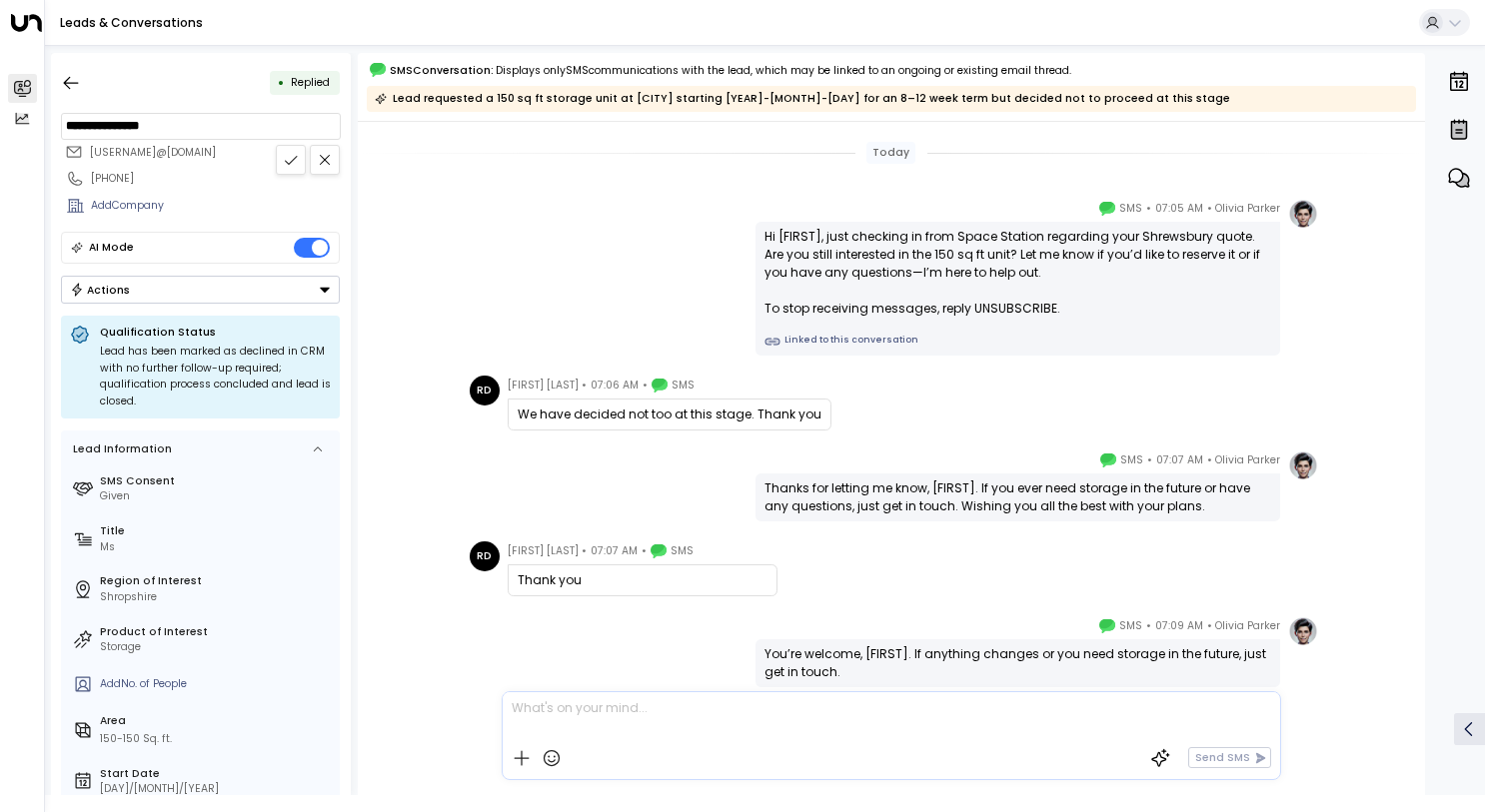 drag, startPoint x: 173, startPoint y: 127, endPoint x: 125, endPoint y: 120, distance: 48.507731 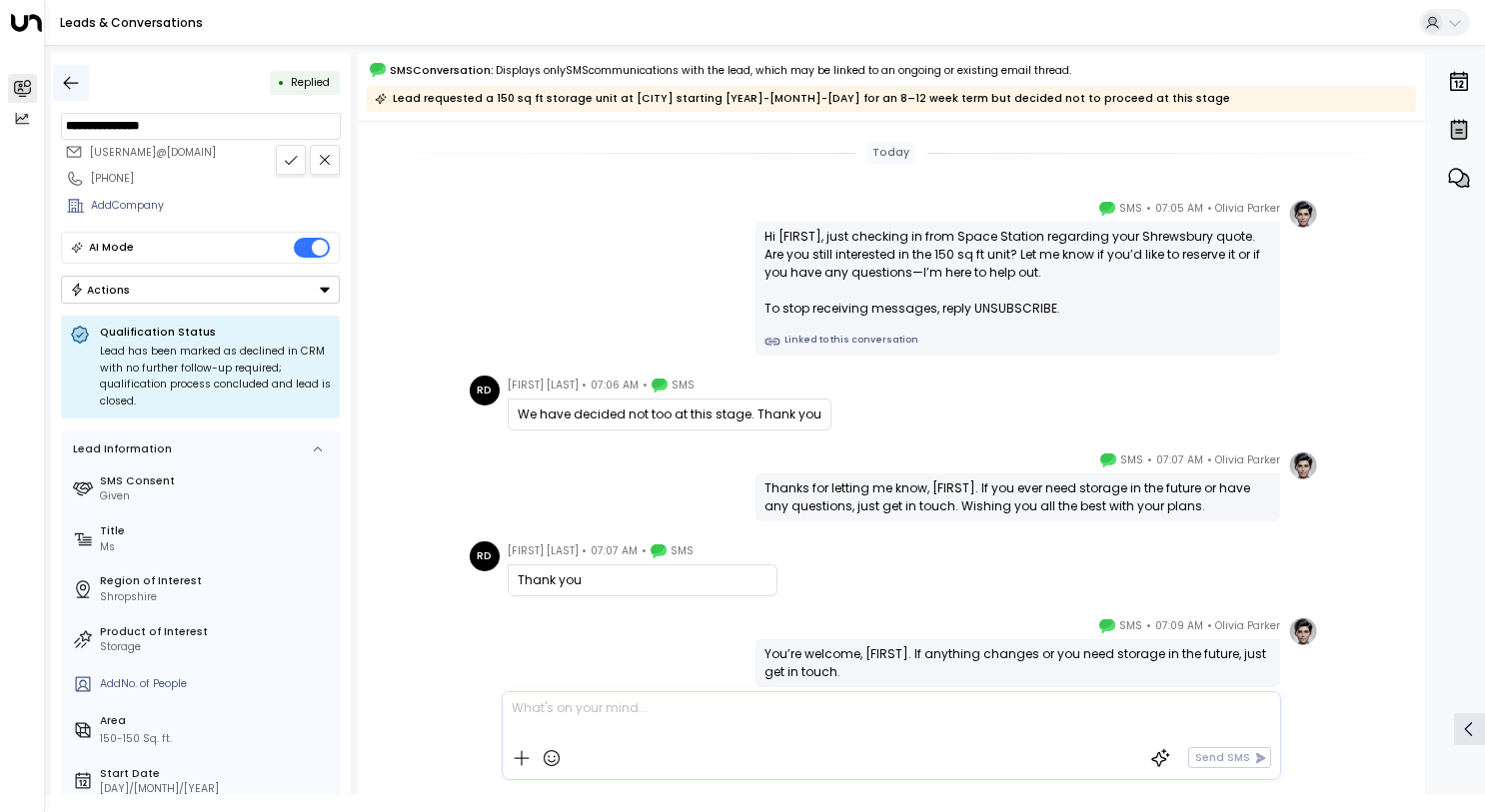 click 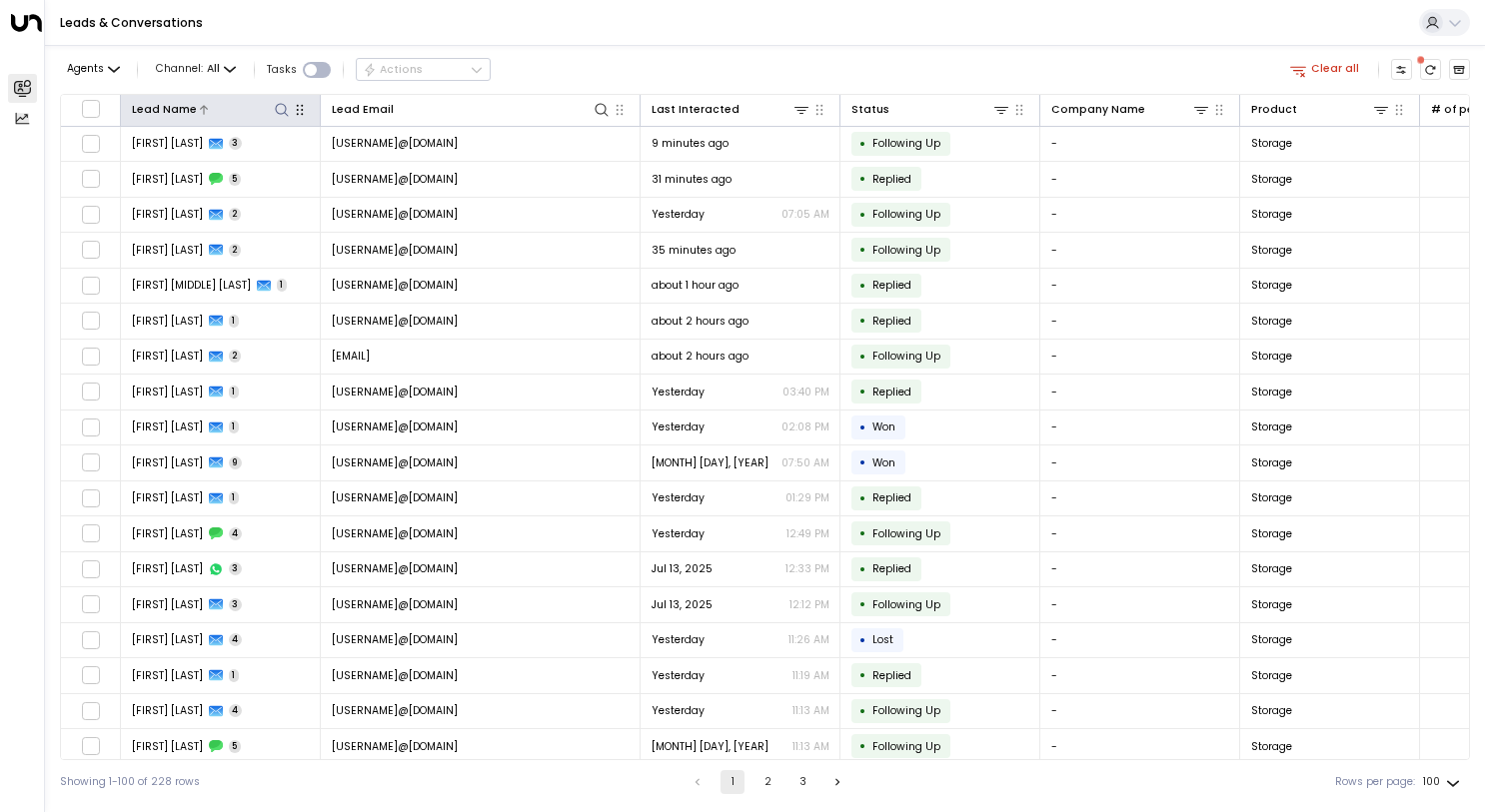 click 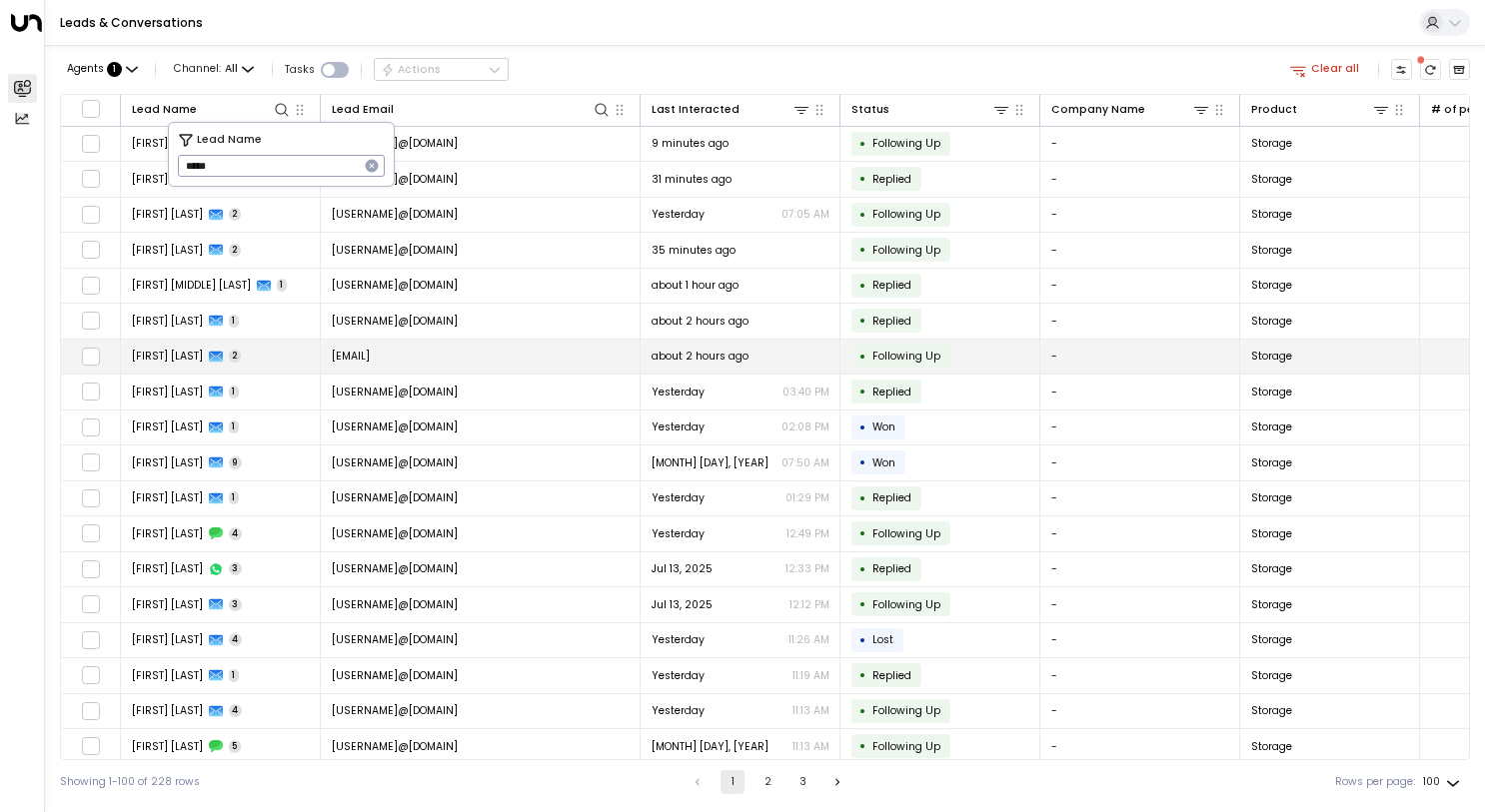 type on "*****" 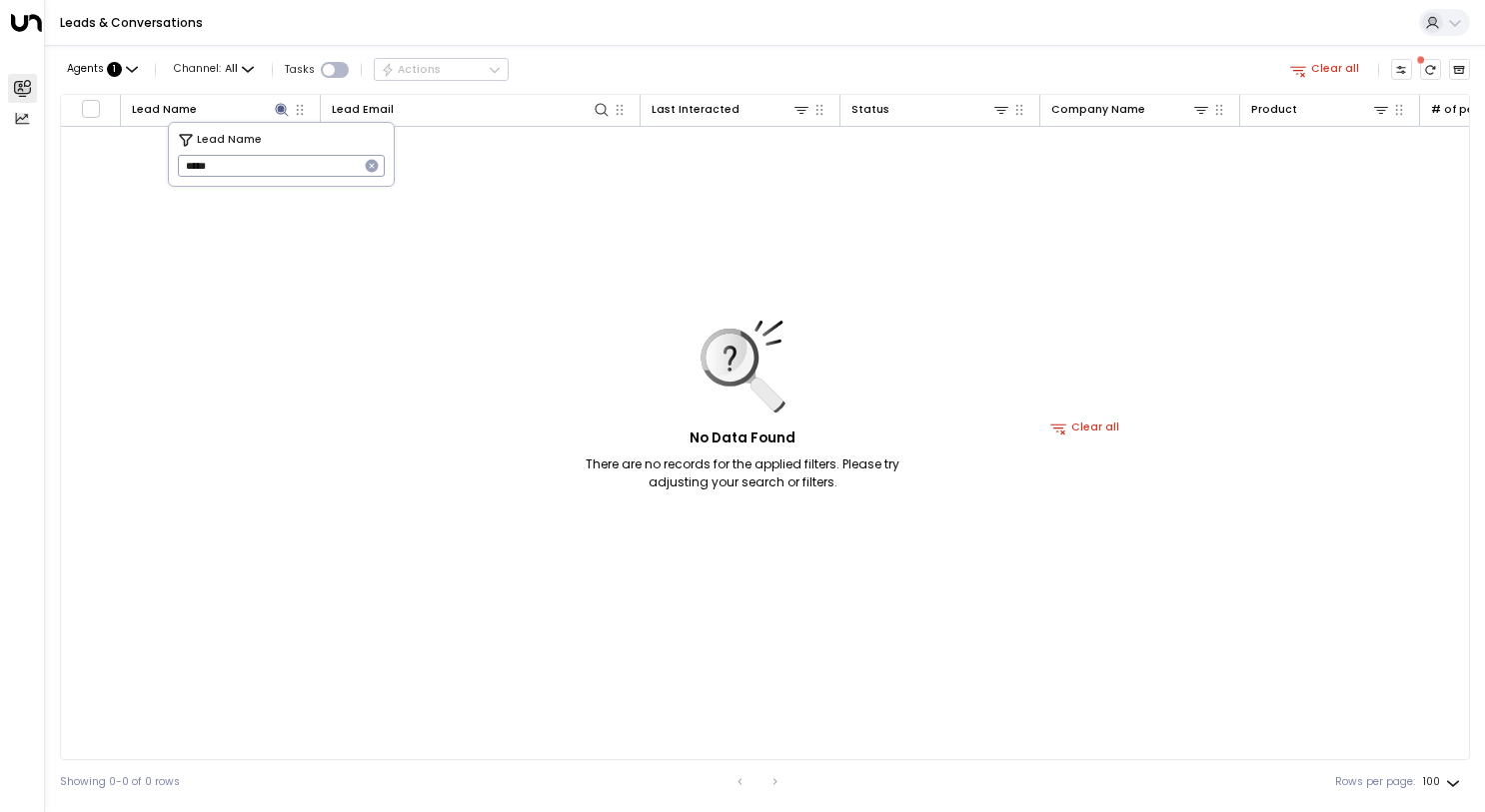 click on "Leads & Conversations" at bounding box center (764, 23) 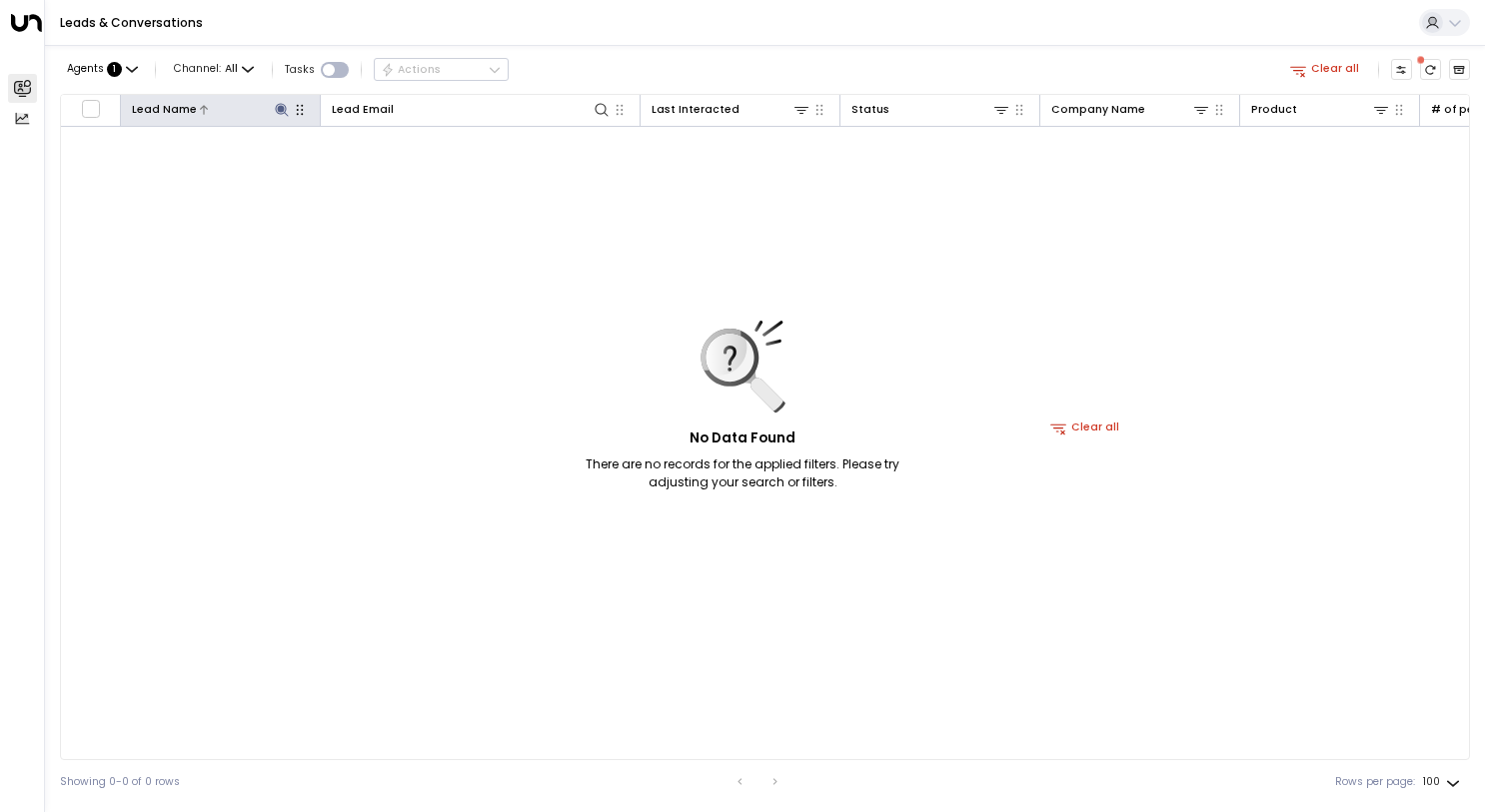 click 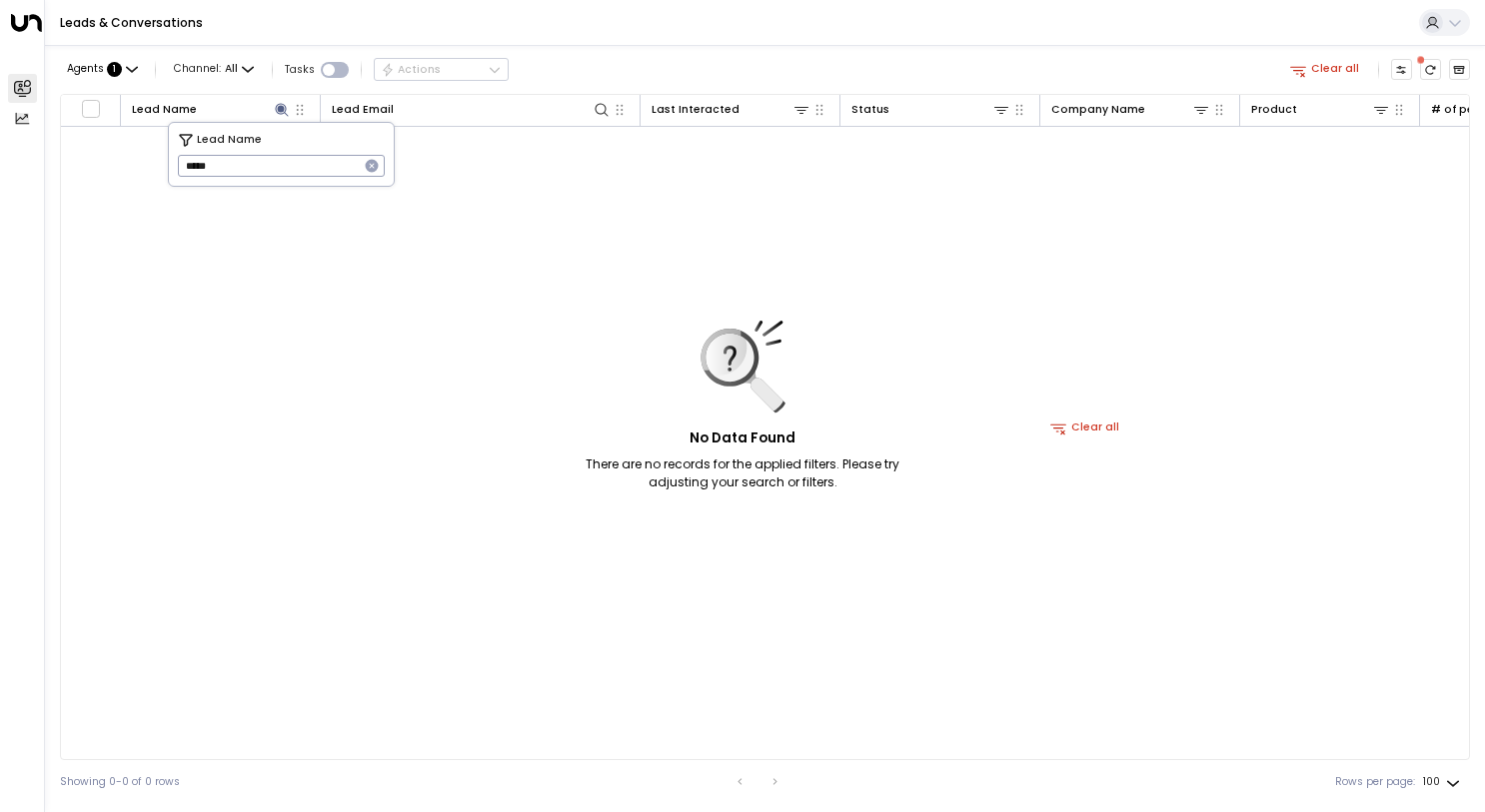 click 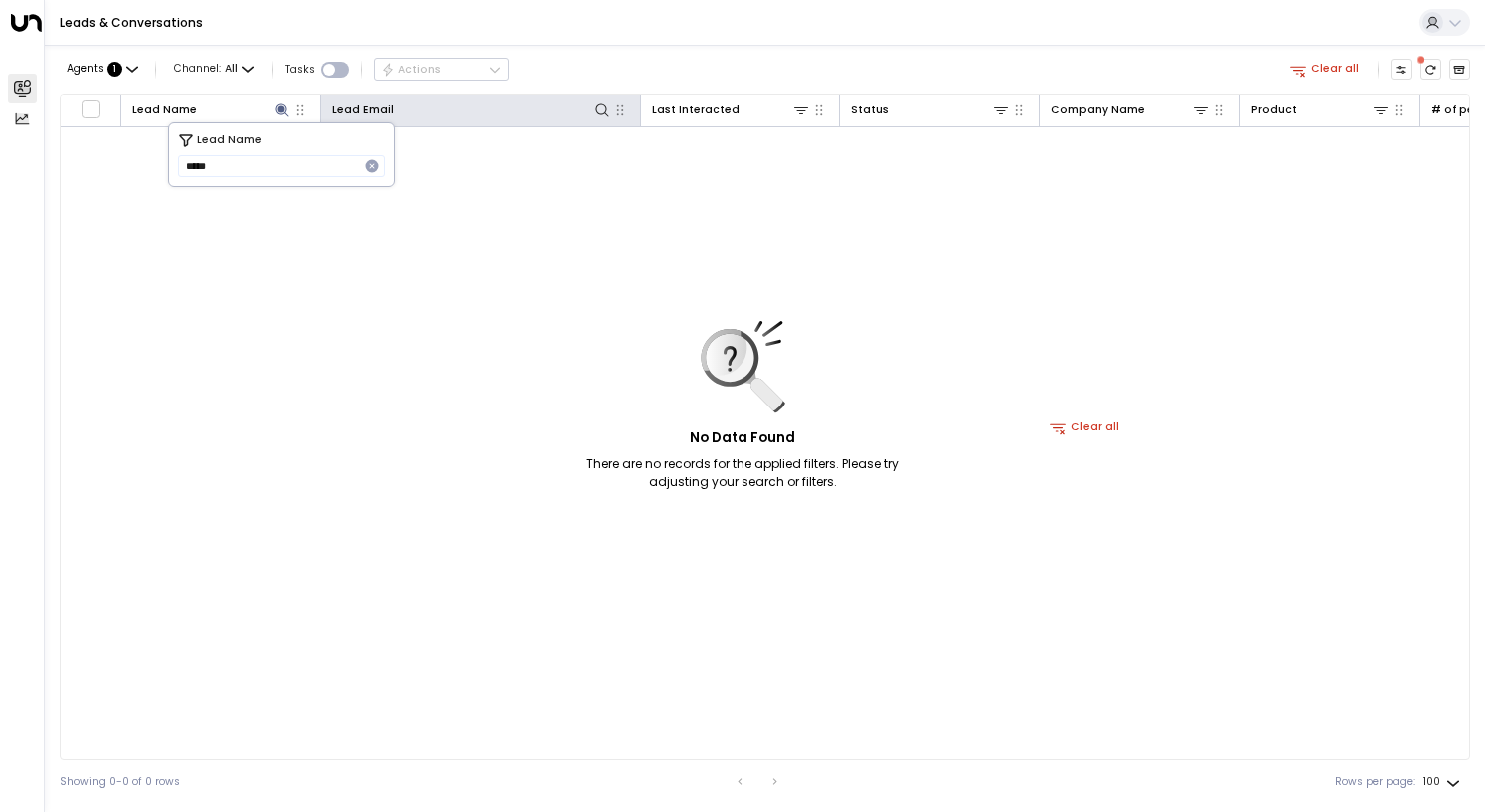 type 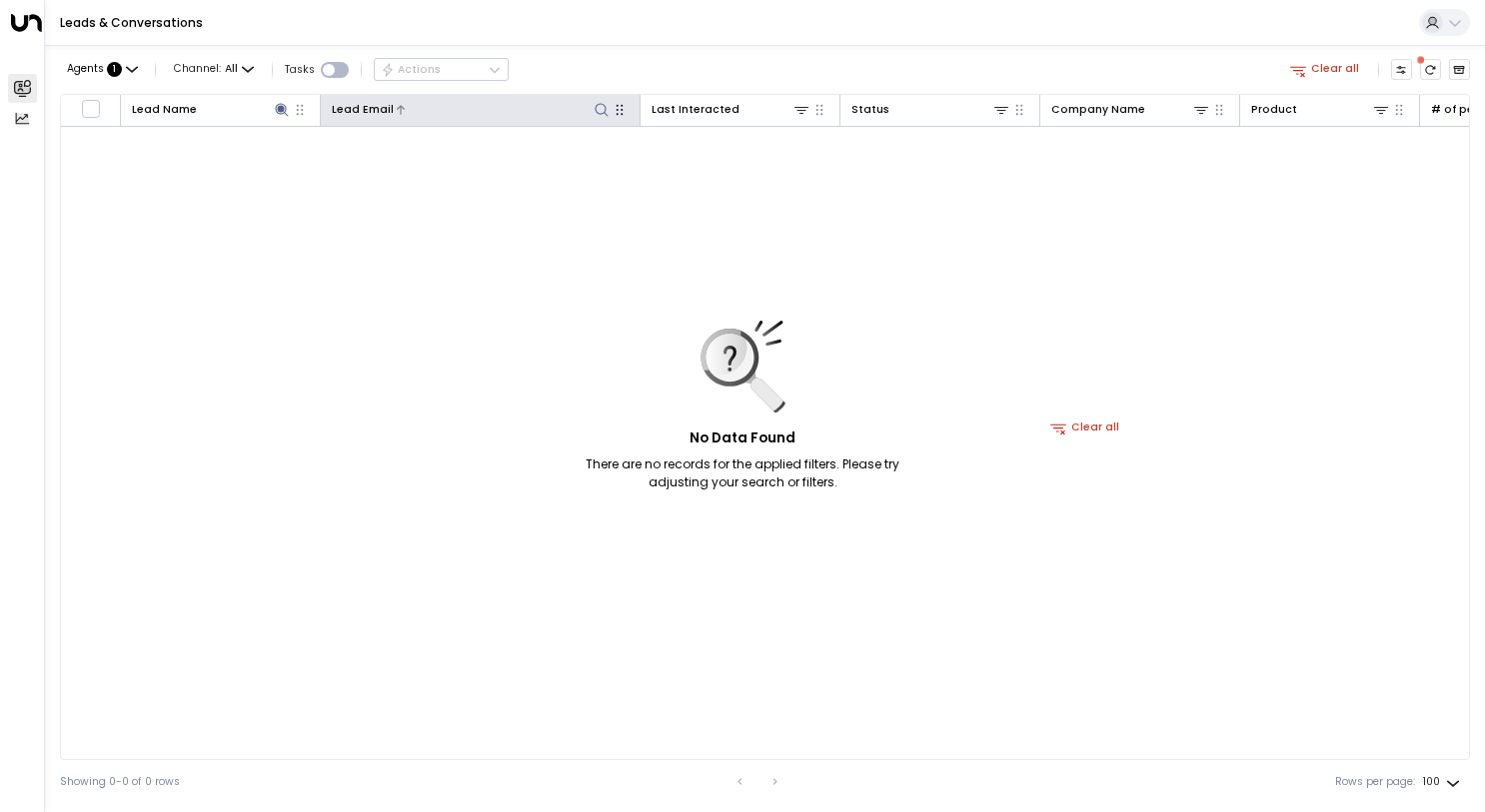 click 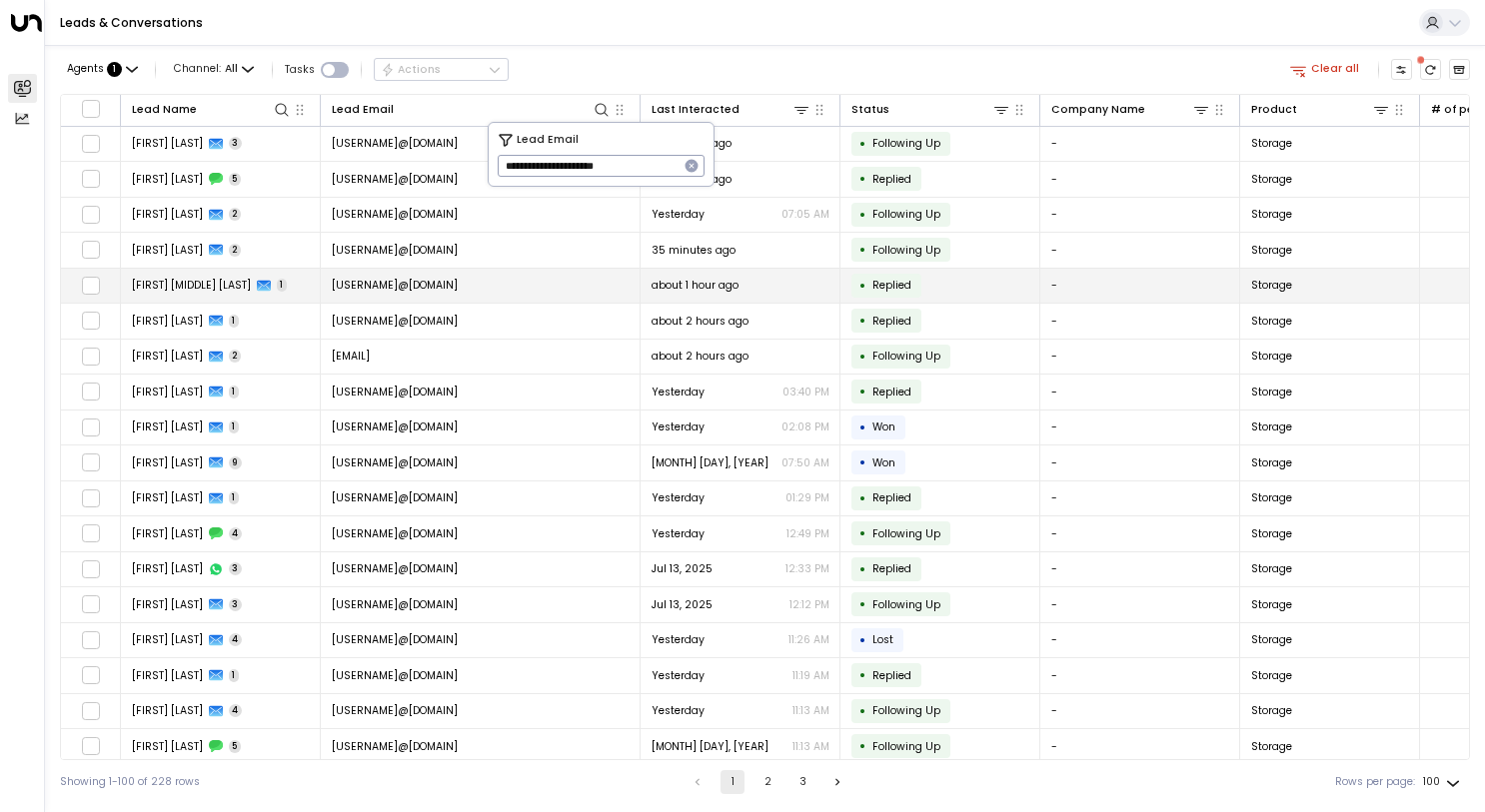 type on "**********" 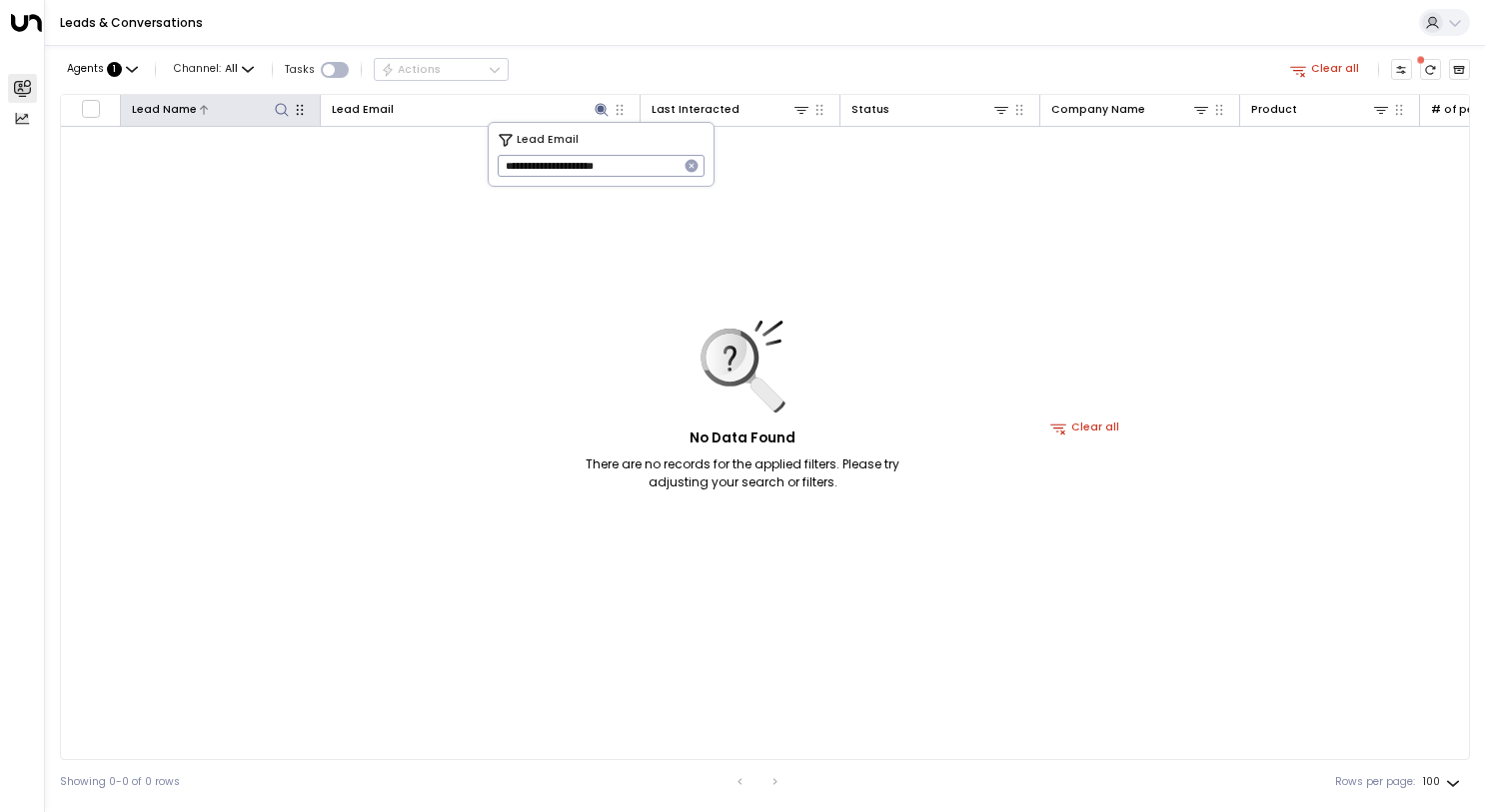 click 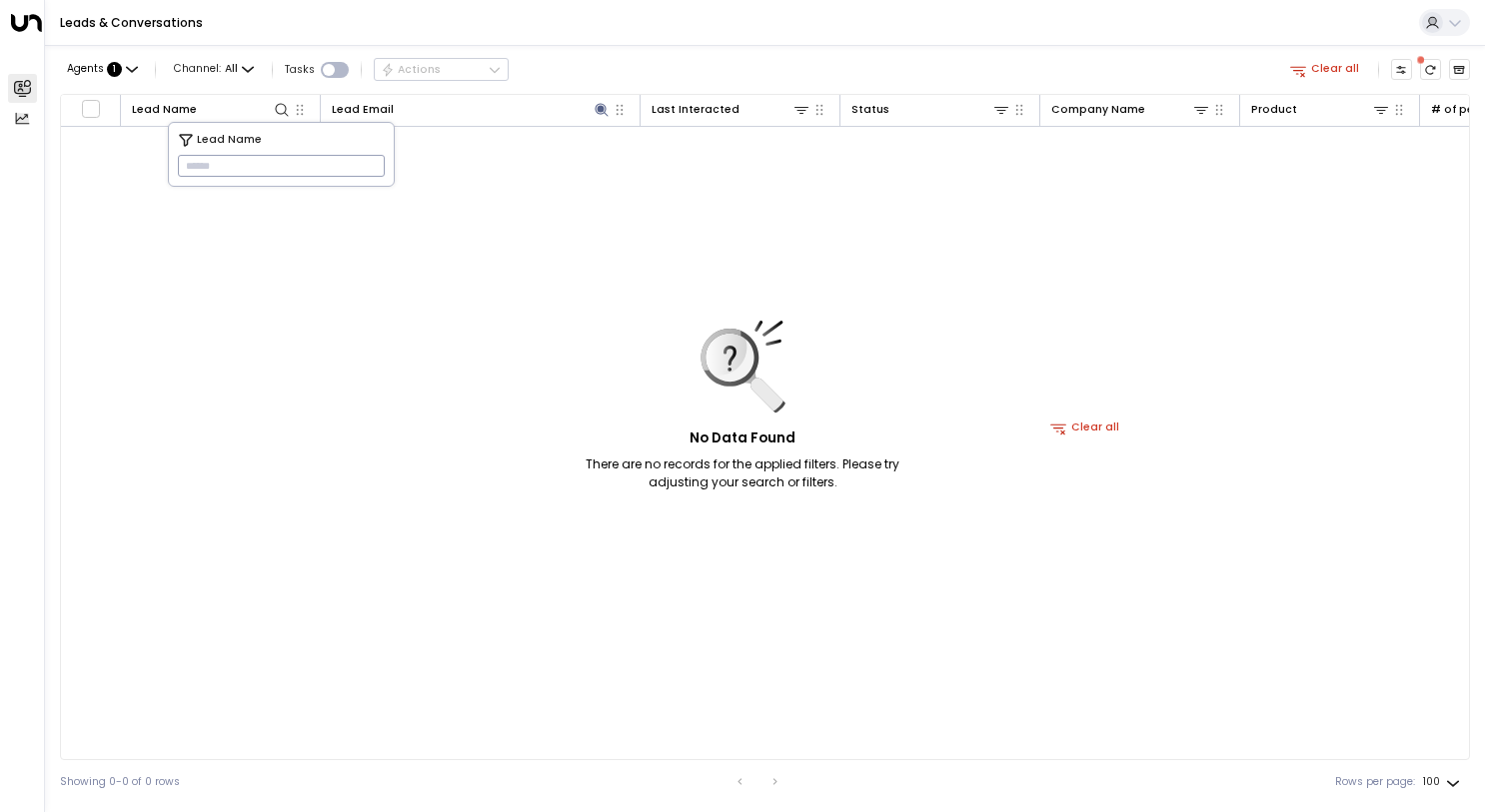 type on "**********" 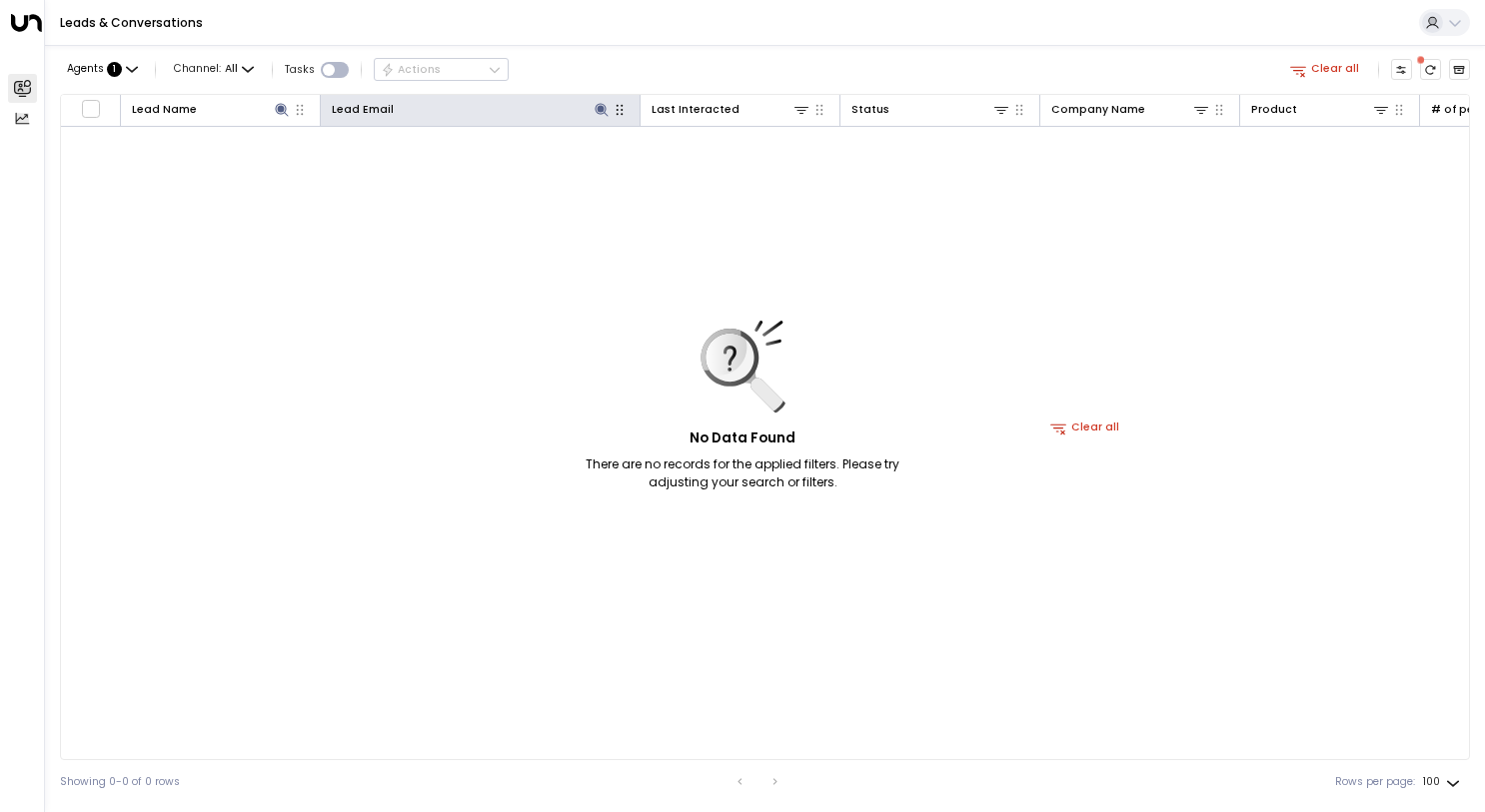 click at bounding box center [620, 110] 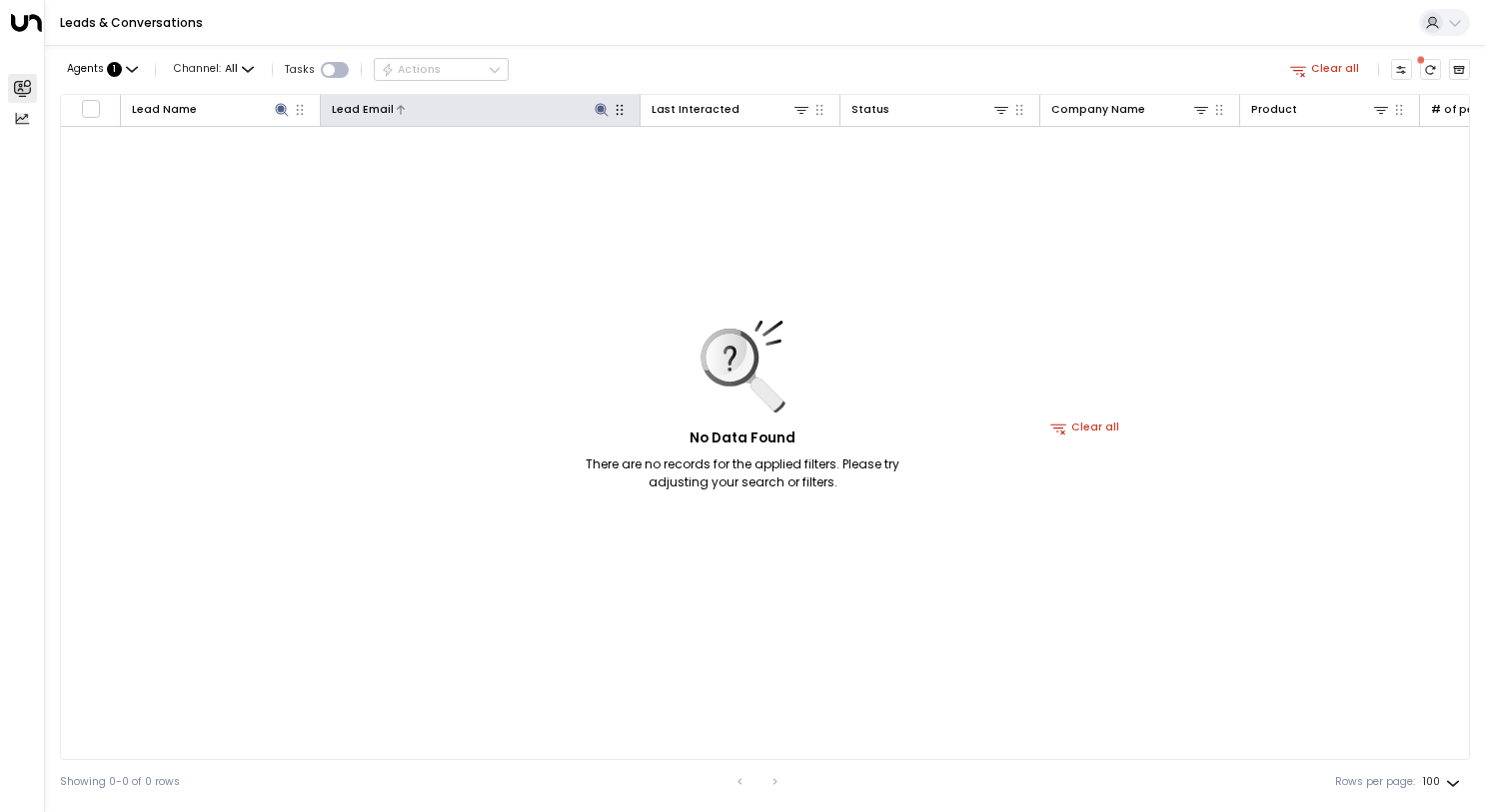 click 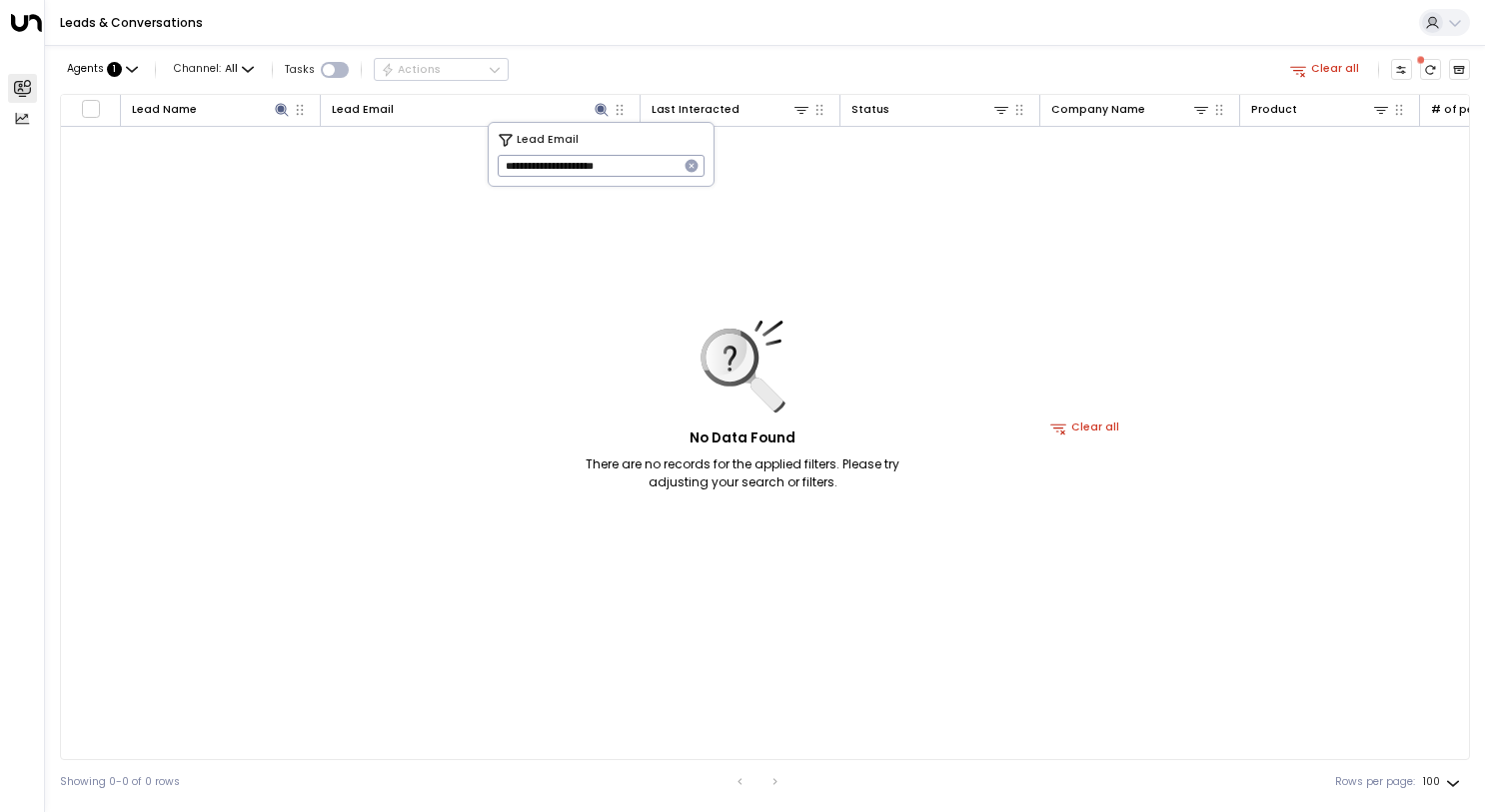 drag, startPoint x: 643, startPoint y: 167, endPoint x: 502, endPoint y: 154, distance: 141.59802 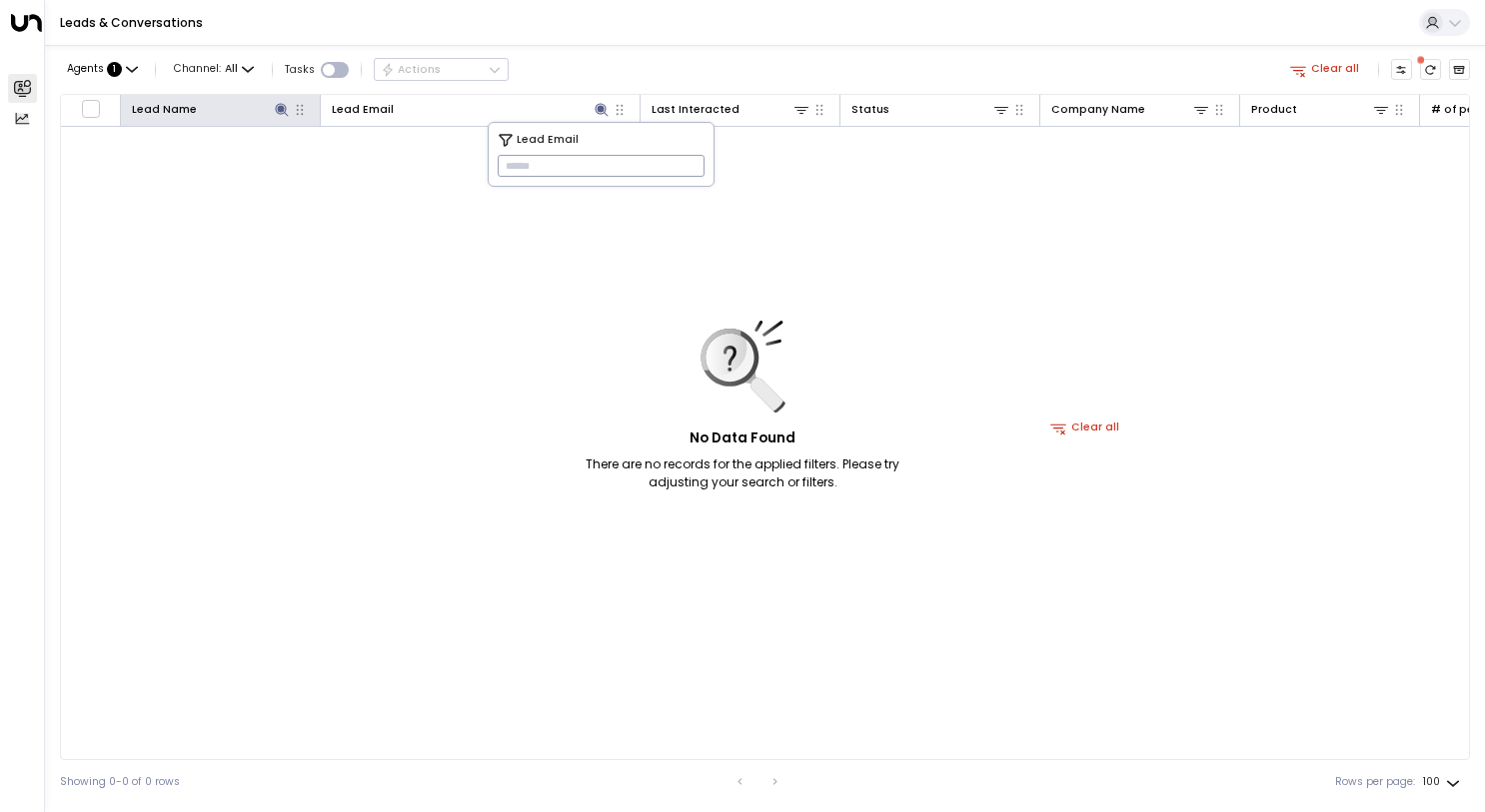 click on "Lead Name" at bounding box center [221, 111] 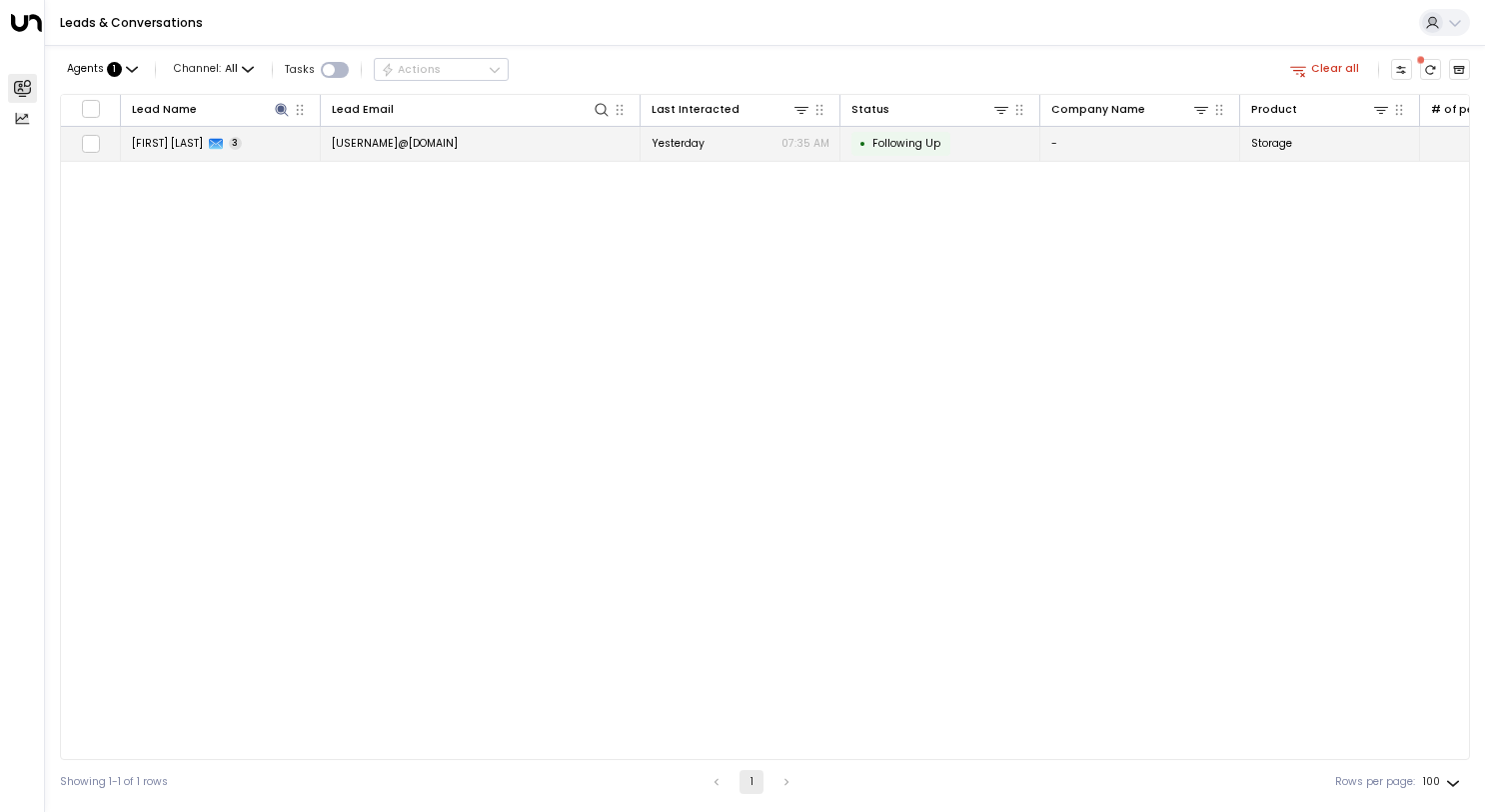 click on "[USERNAME]@[DOMAIN]" at bounding box center (395, 143) 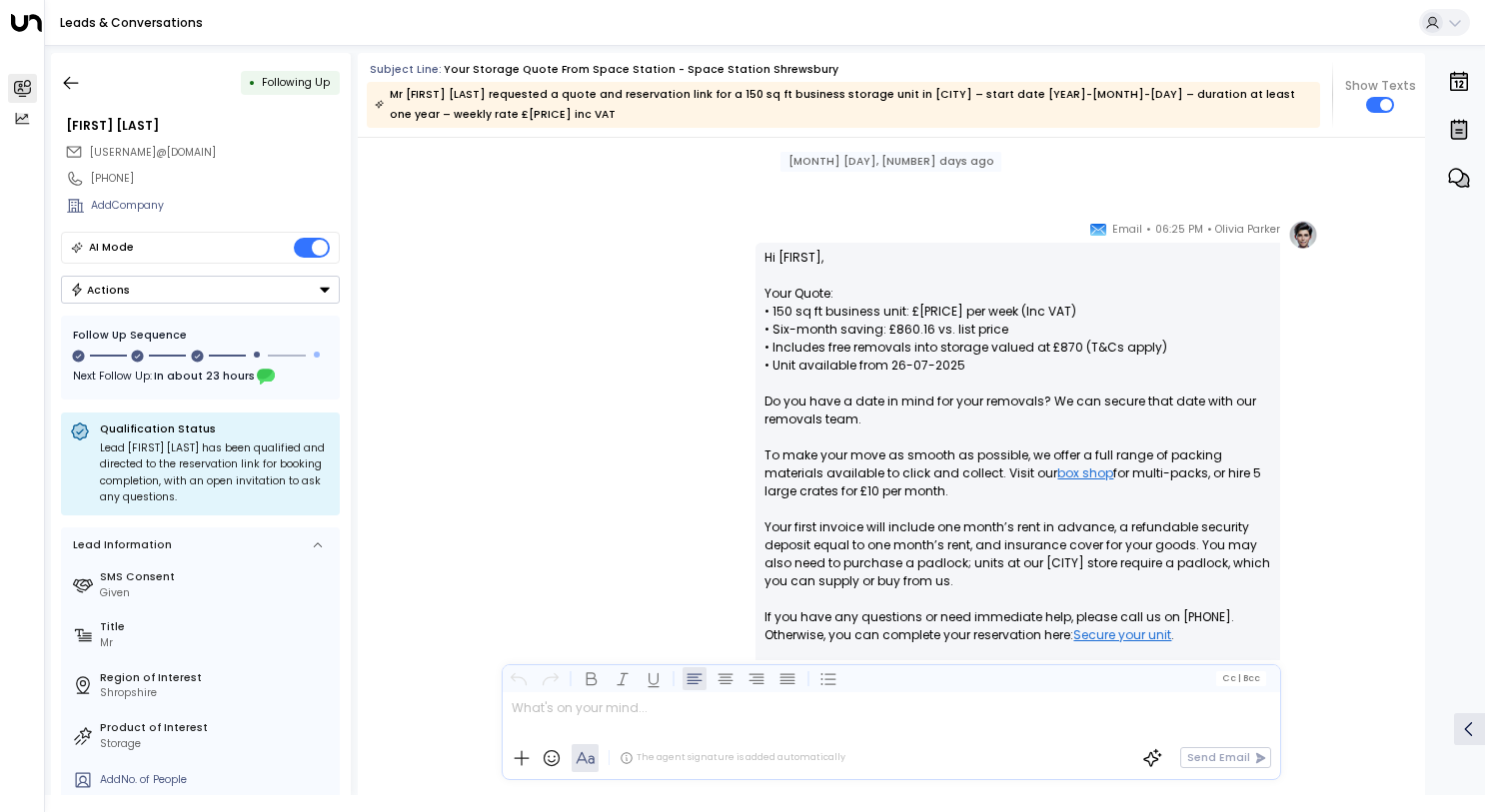scroll, scrollTop: 241, scrollLeft: 0, axis: vertical 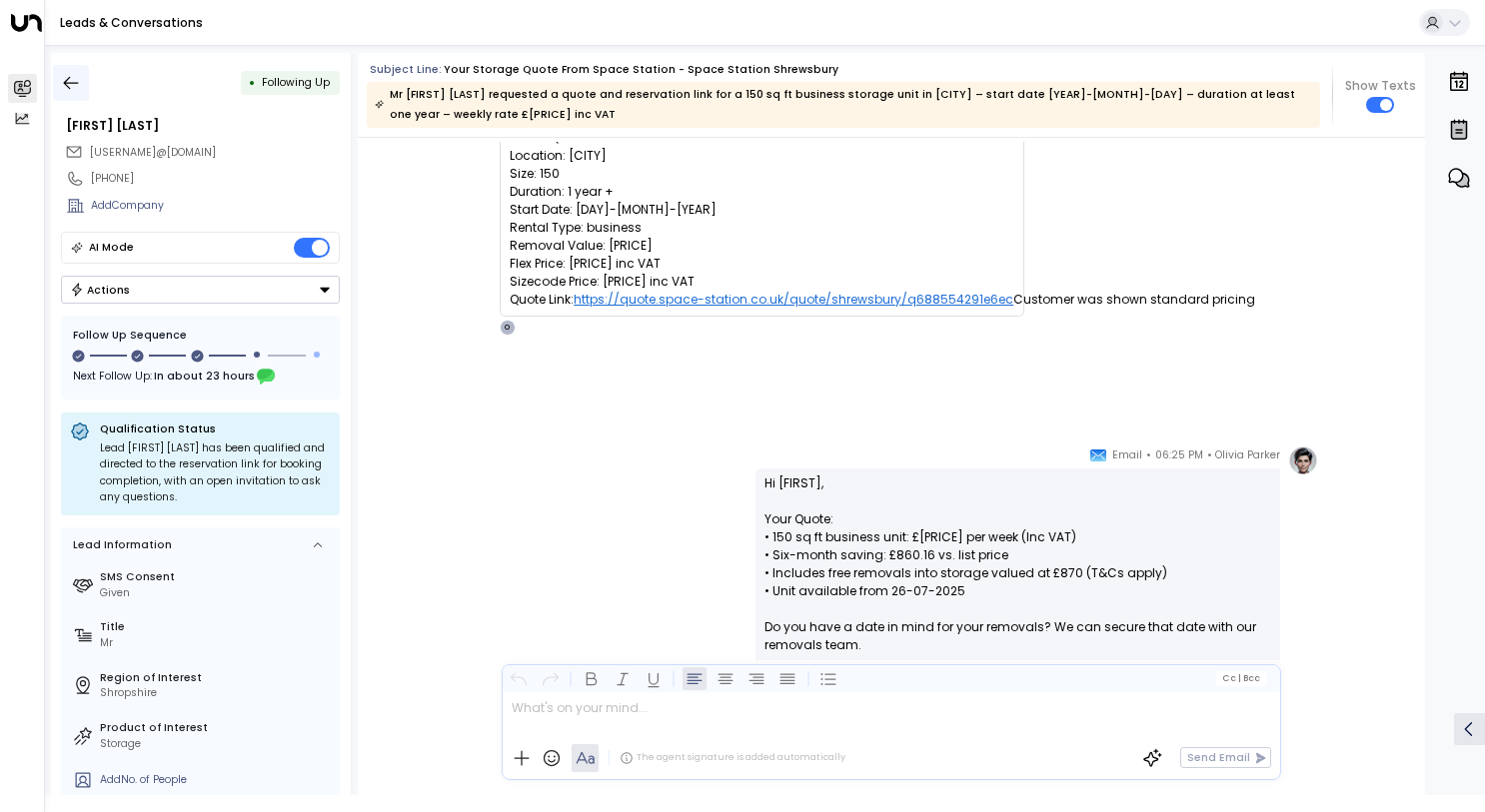 click 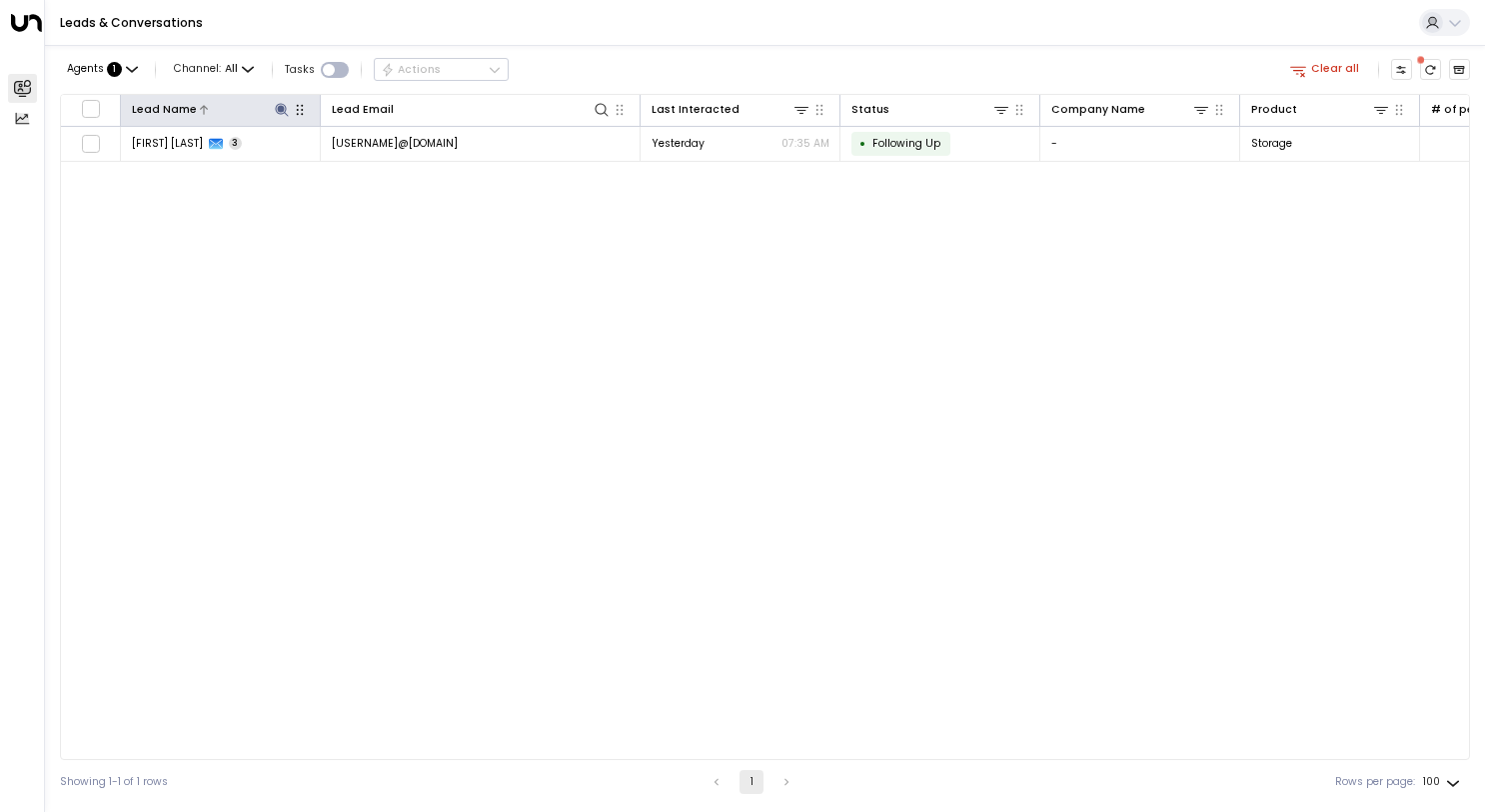click 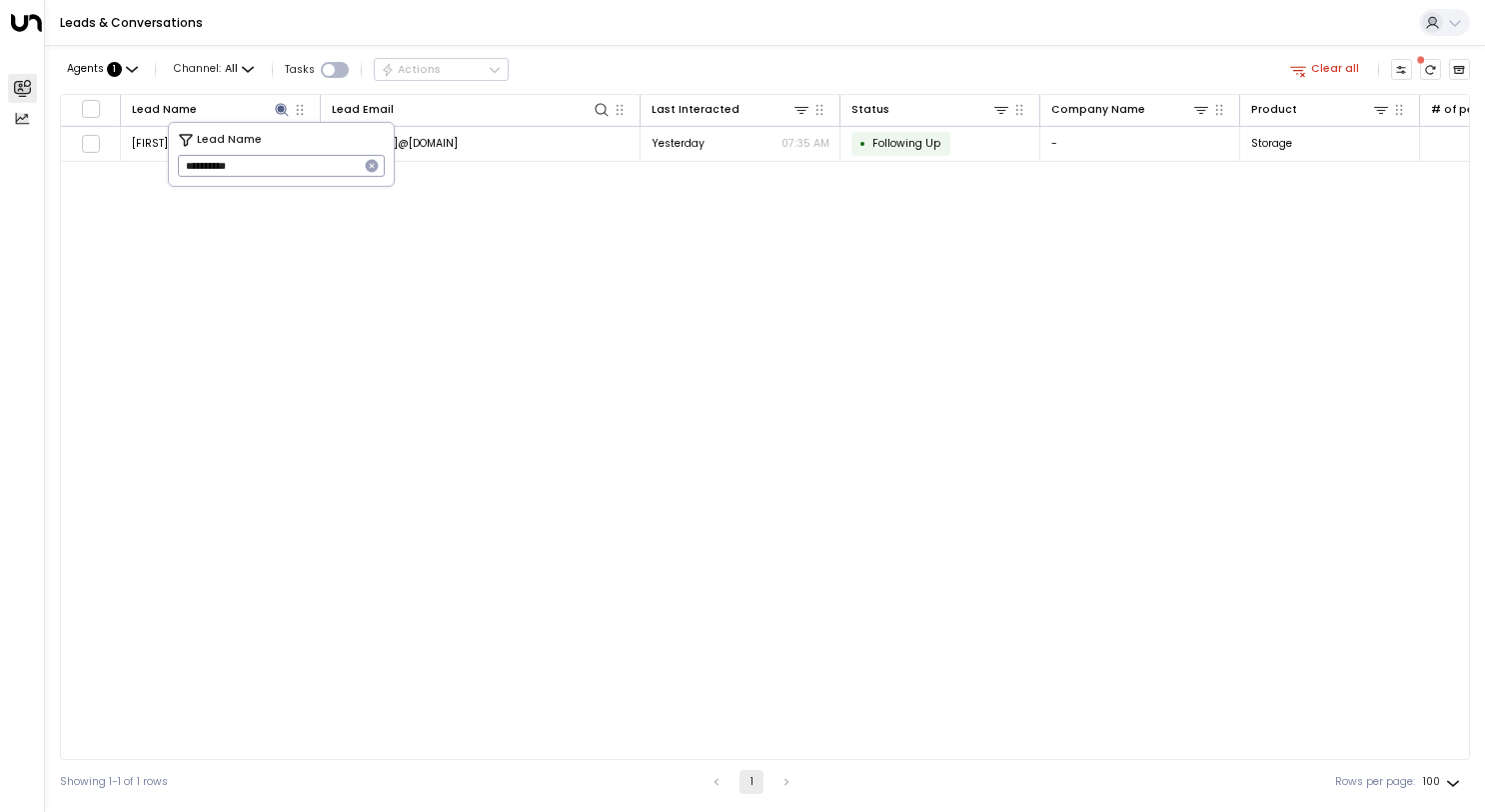 drag, startPoint x: 260, startPoint y: 164, endPoint x: 149, endPoint y: 165, distance: 111.0045 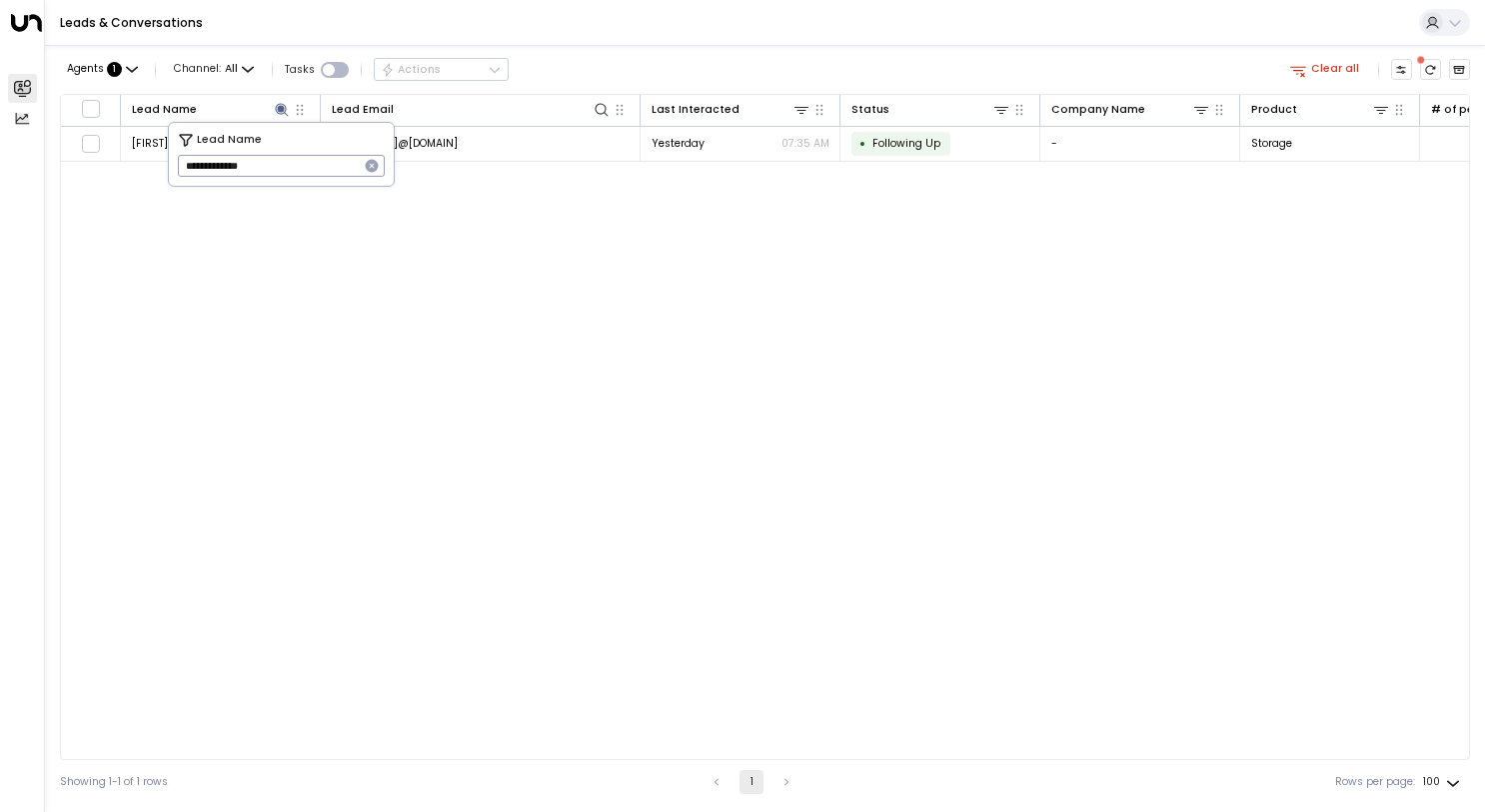 type on "**********" 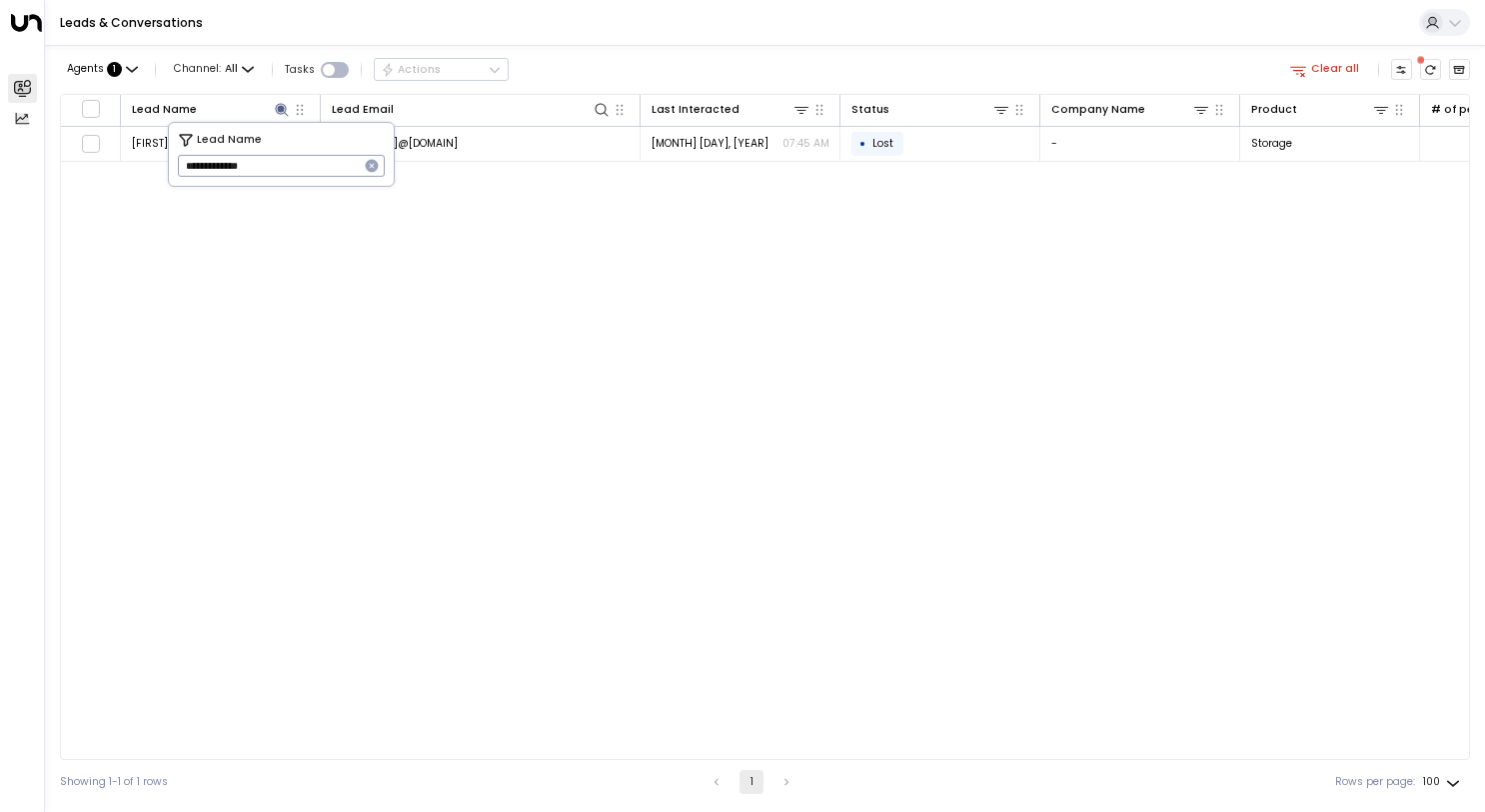 click on "Lead Name Lead Email Last Interacted Status Company Name Product # of people AI mode Country Region [FIRST] [LAST] [EMAIL] [DATE] [TIME] • Lost - Storage - United Kingdom Shropshire" at bounding box center (764, 426) 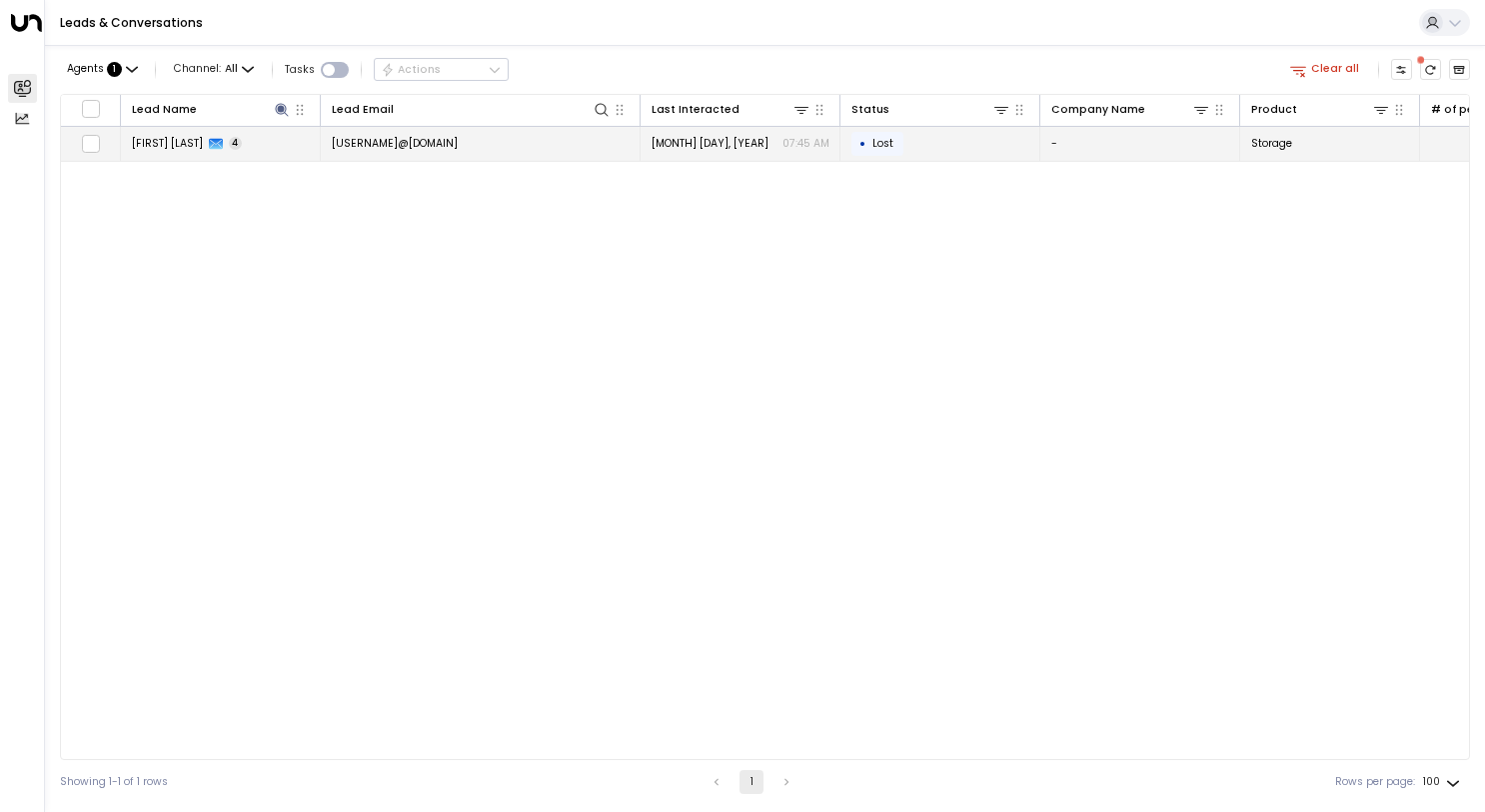 click on "[USERNAME]@[DOMAIN]" at bounding box center [481, 144] 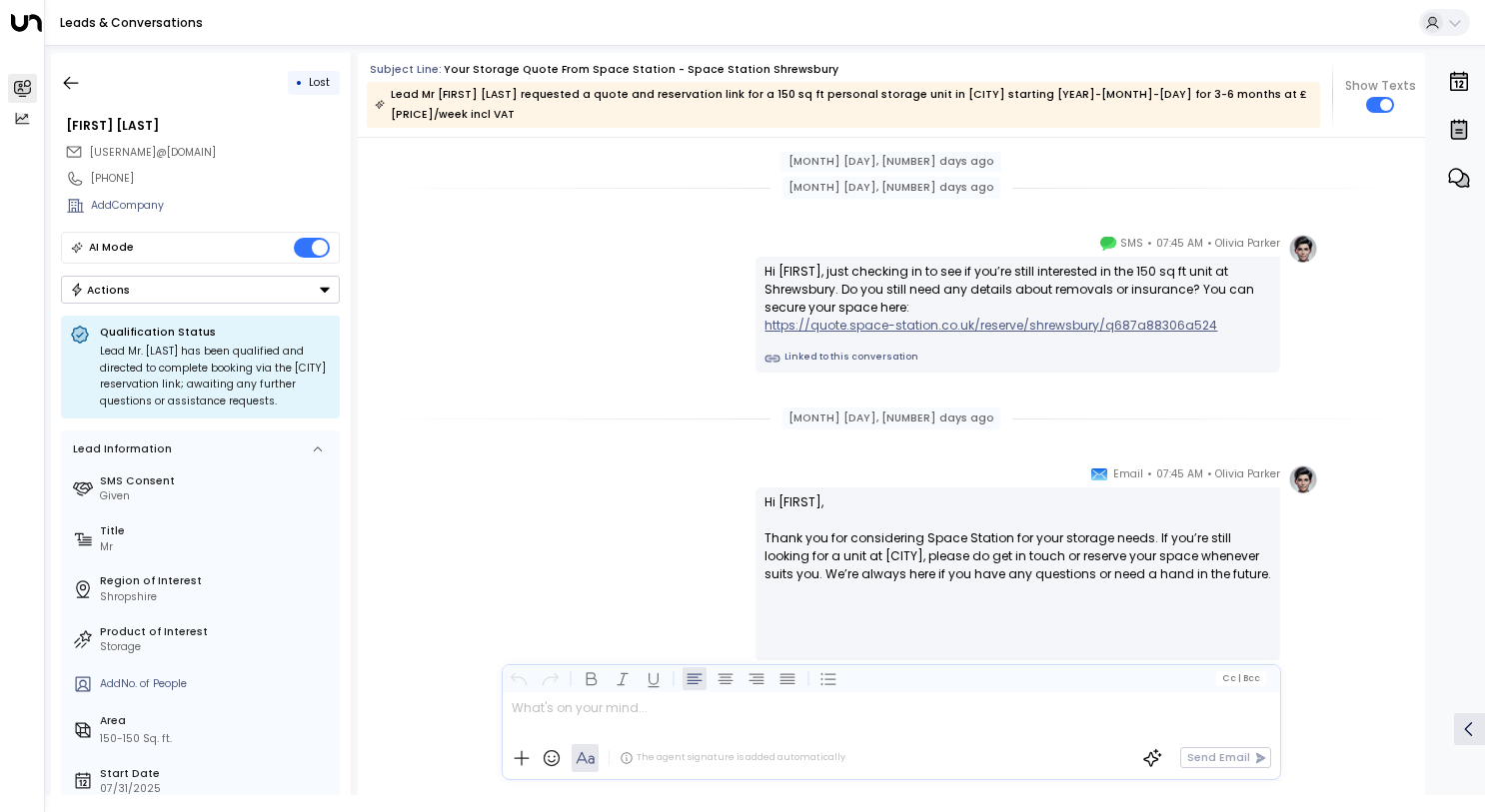 scroll, scrollTop: 2398, scrollLeft: 0, axis: vertical 